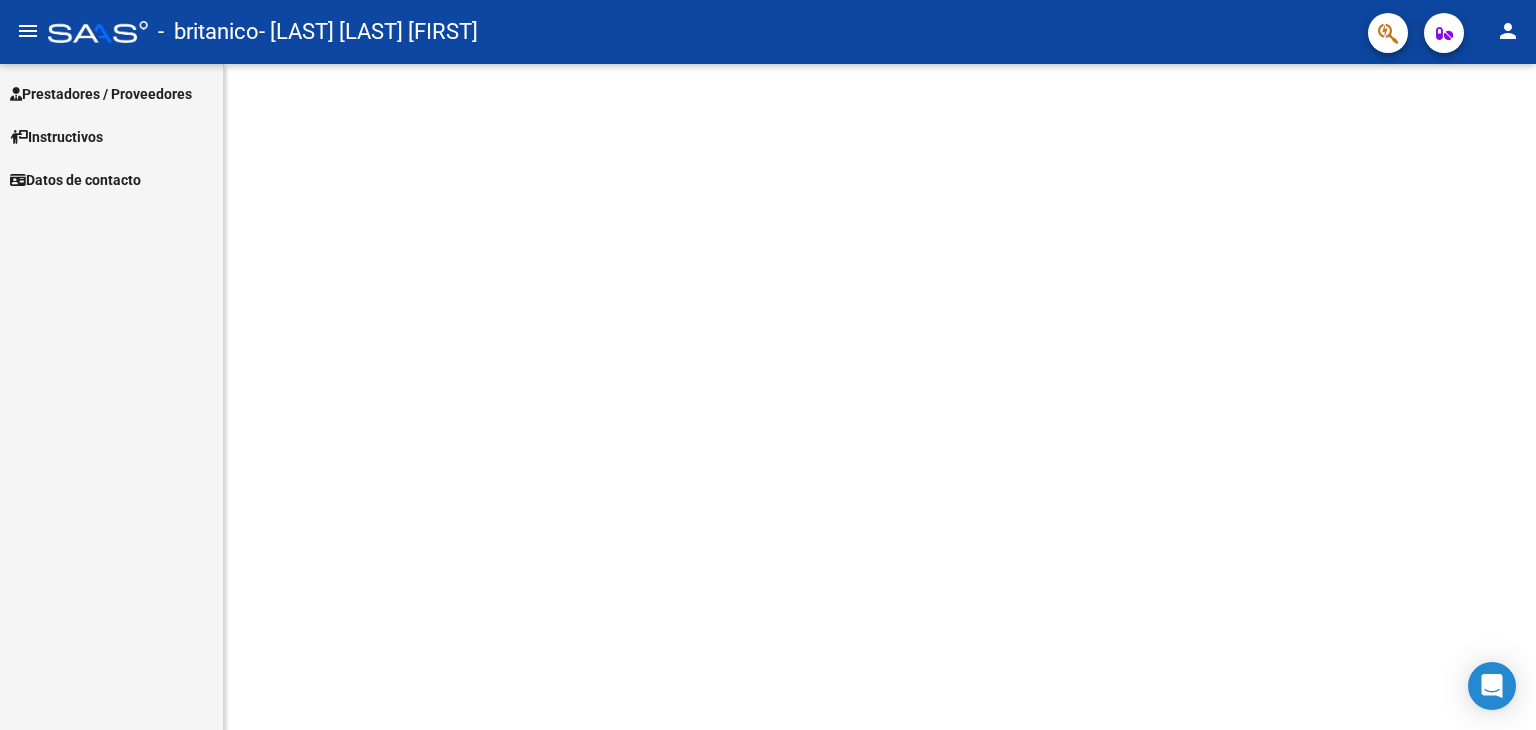 scroll, scrollTop: 0, scrollLeft: 0, axis: both 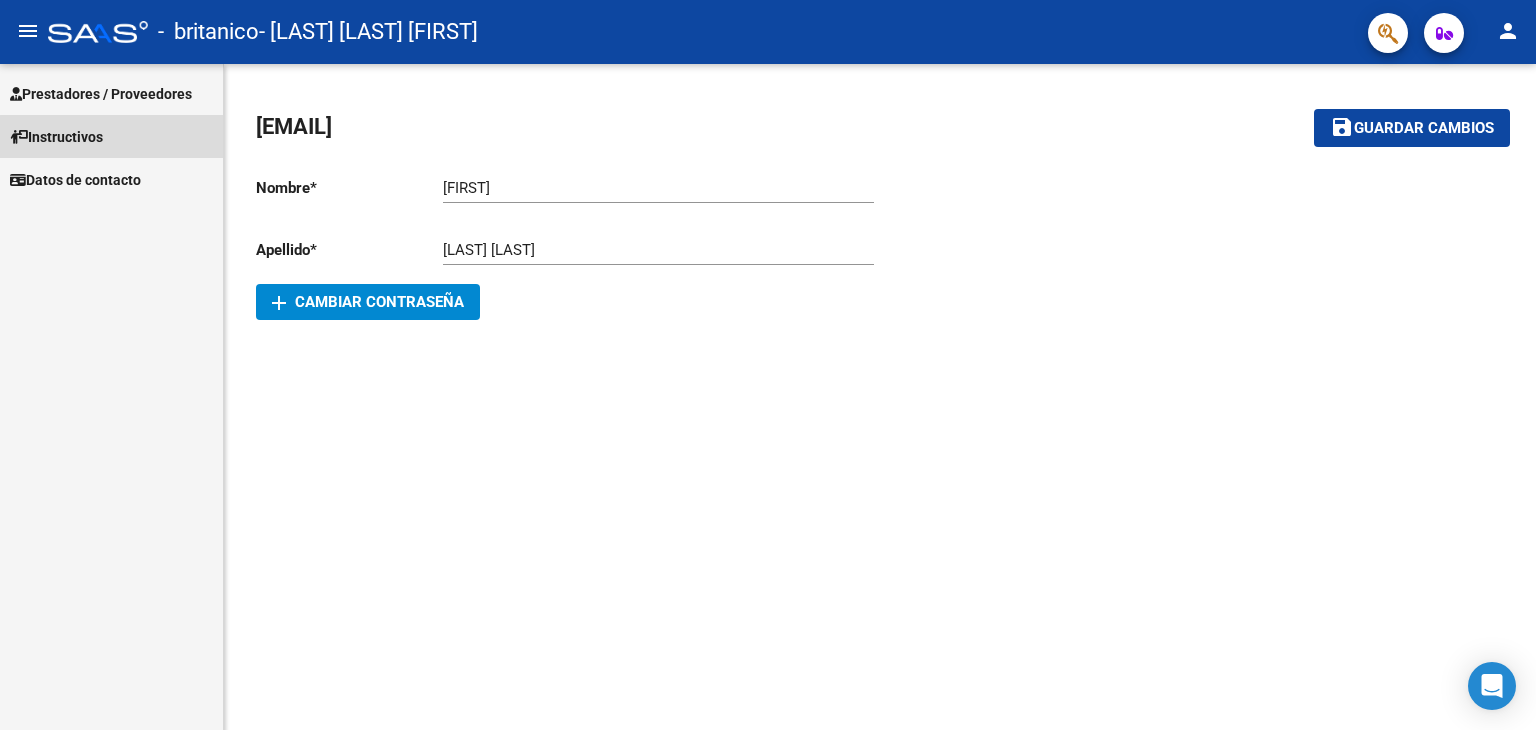 click on "Instructivos" at bounding box center [111, 136] 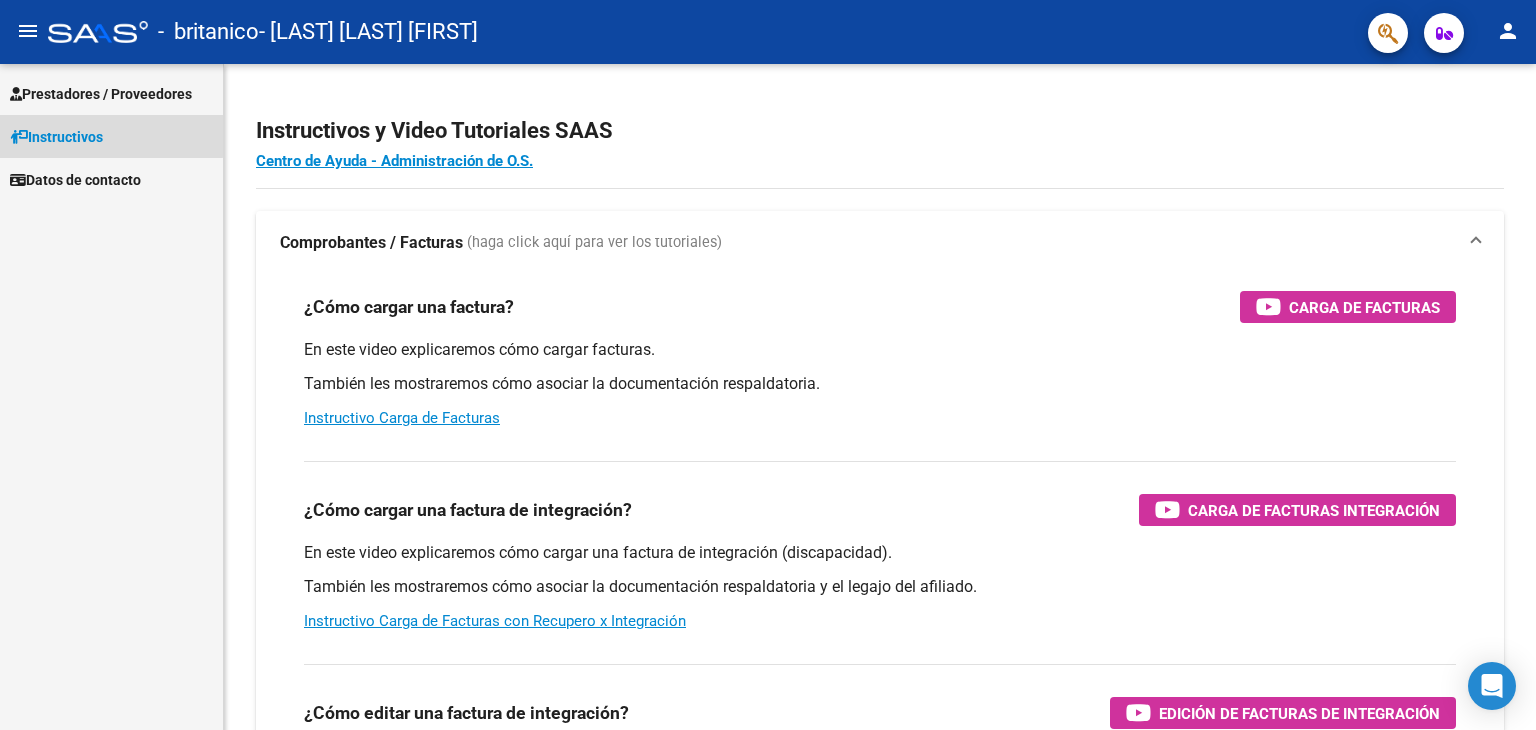 click on "Instructivos" at bounding box center [56, 137] 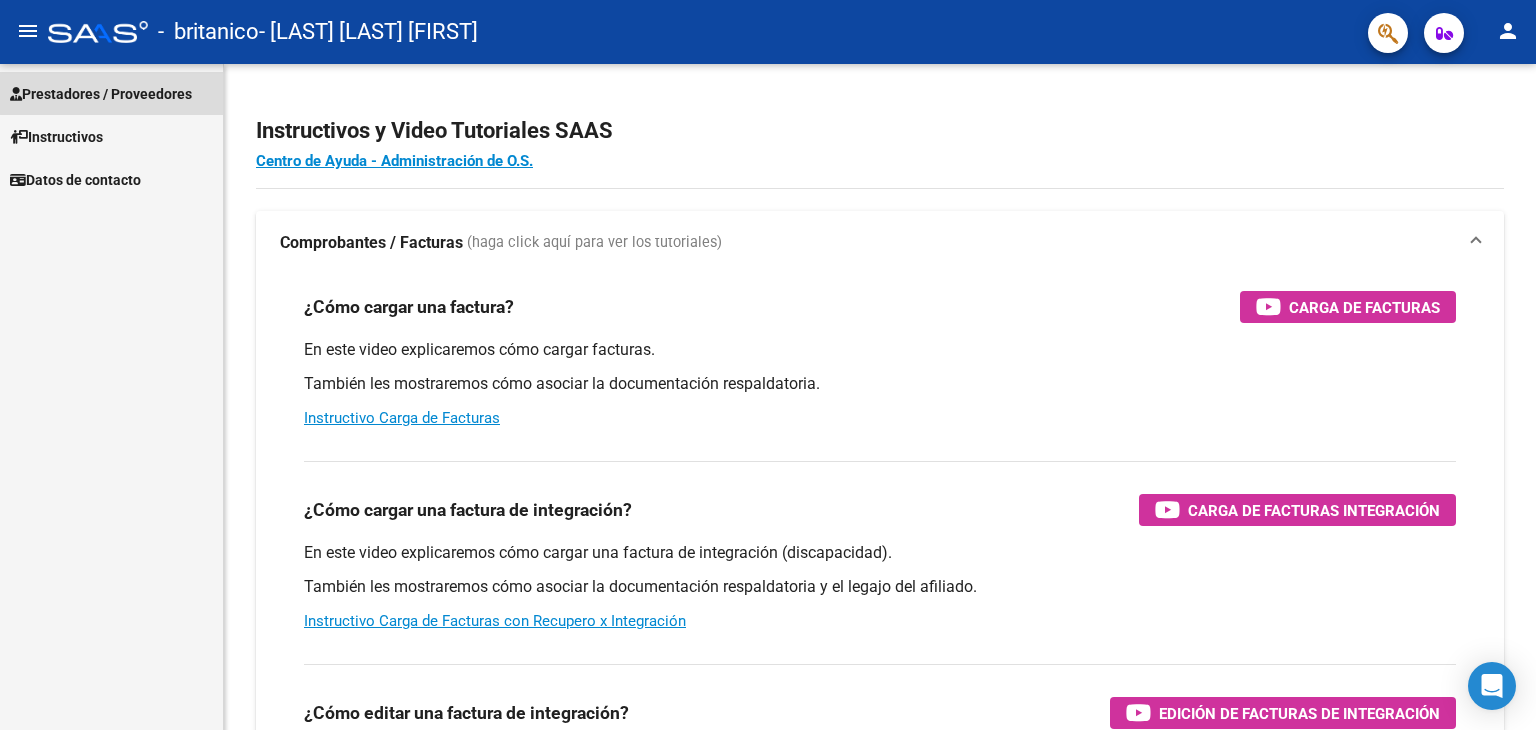 click on "Prestadores / Proveedores" at bounding box center (101, 94) 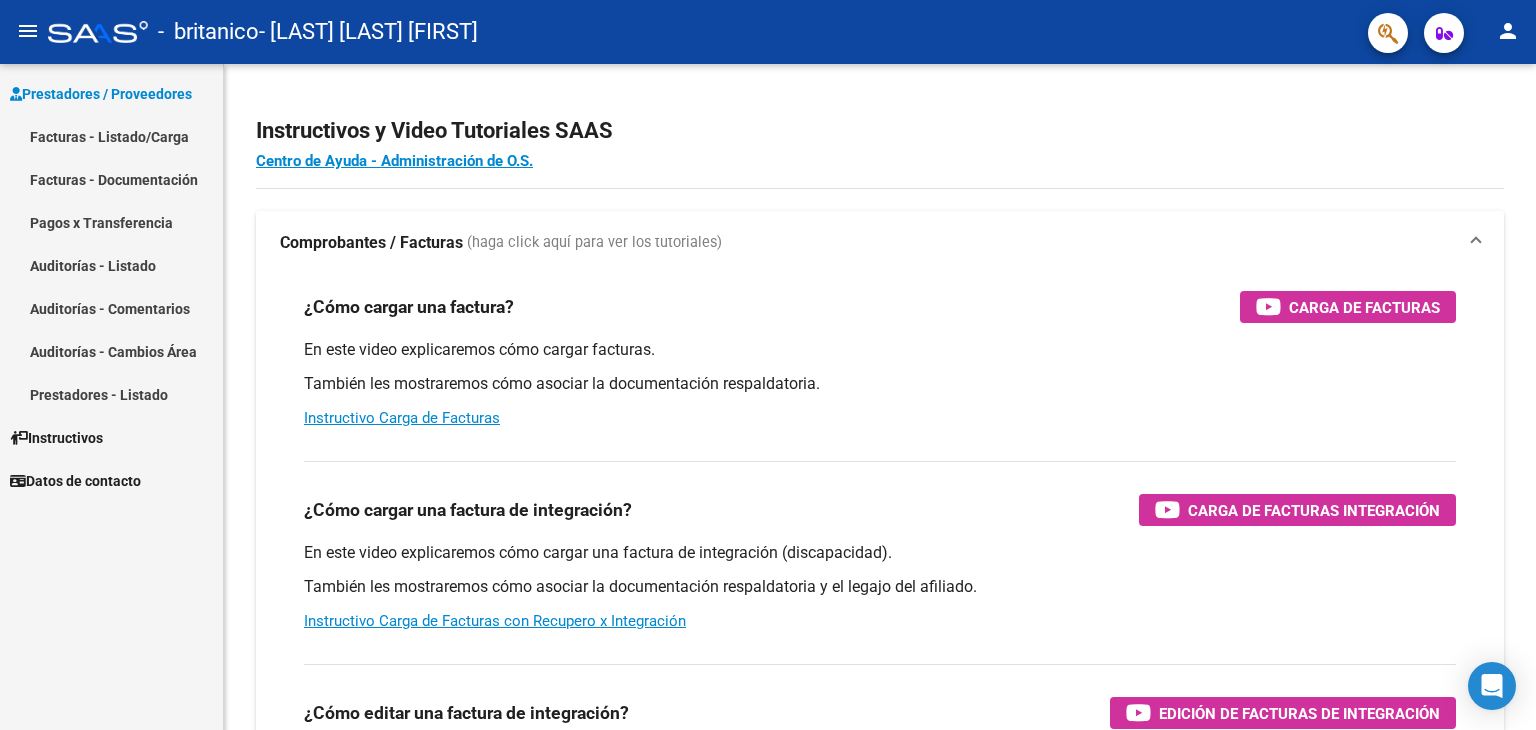 click on "Facturas - Listado/Carga" at bounding box center (111, 136) 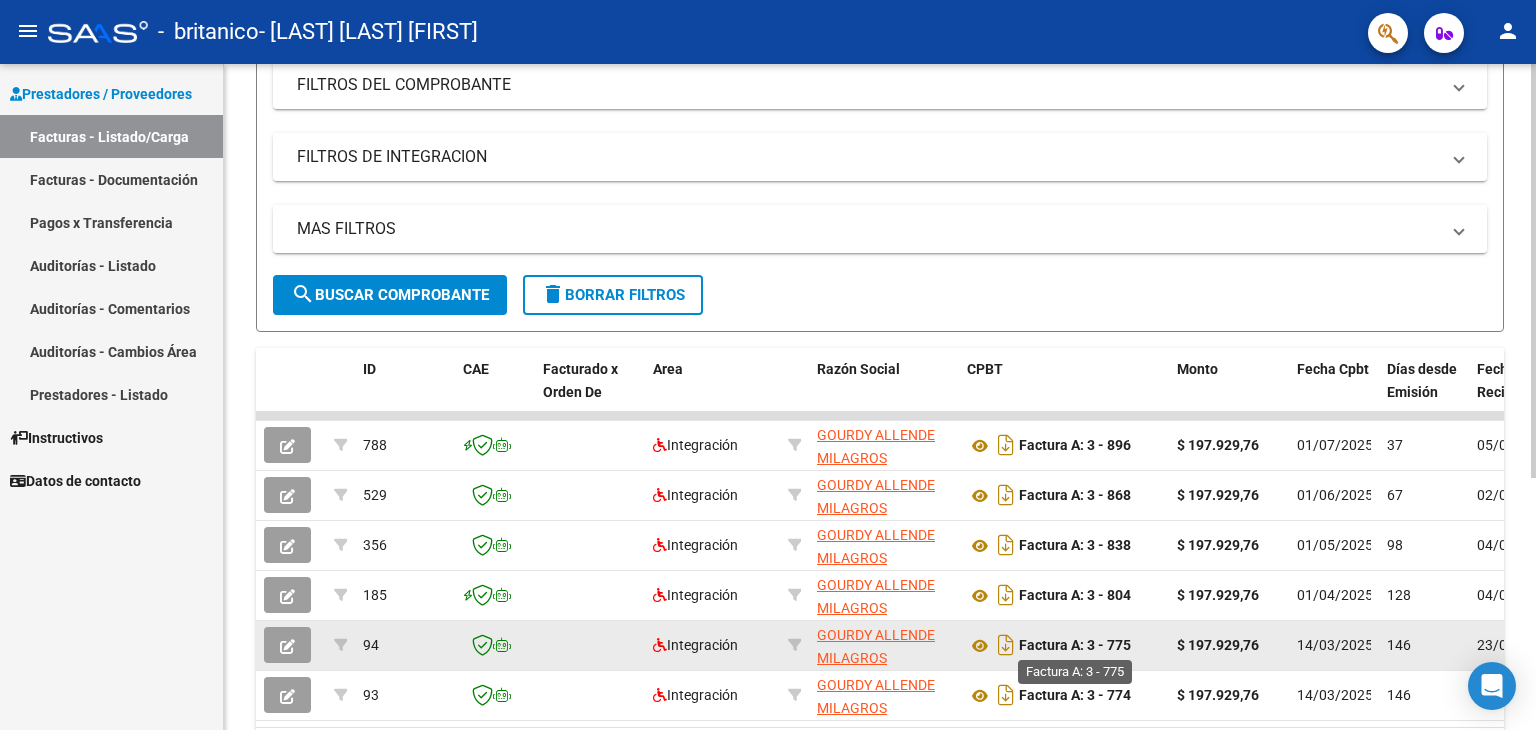 scroll, scrollTop: 379, scrollLeft: 0, axis: vertical 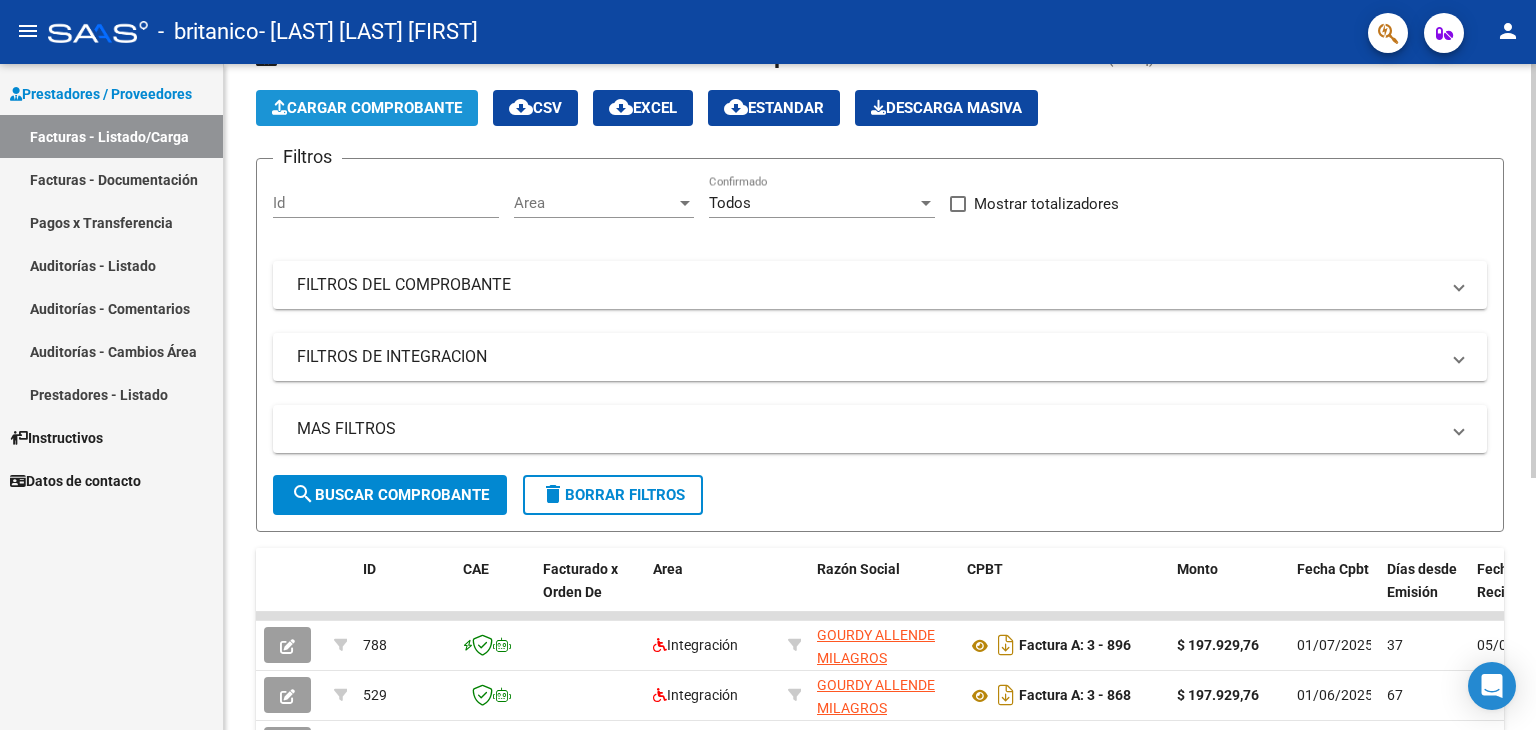 click on "Cargar Comprobante" 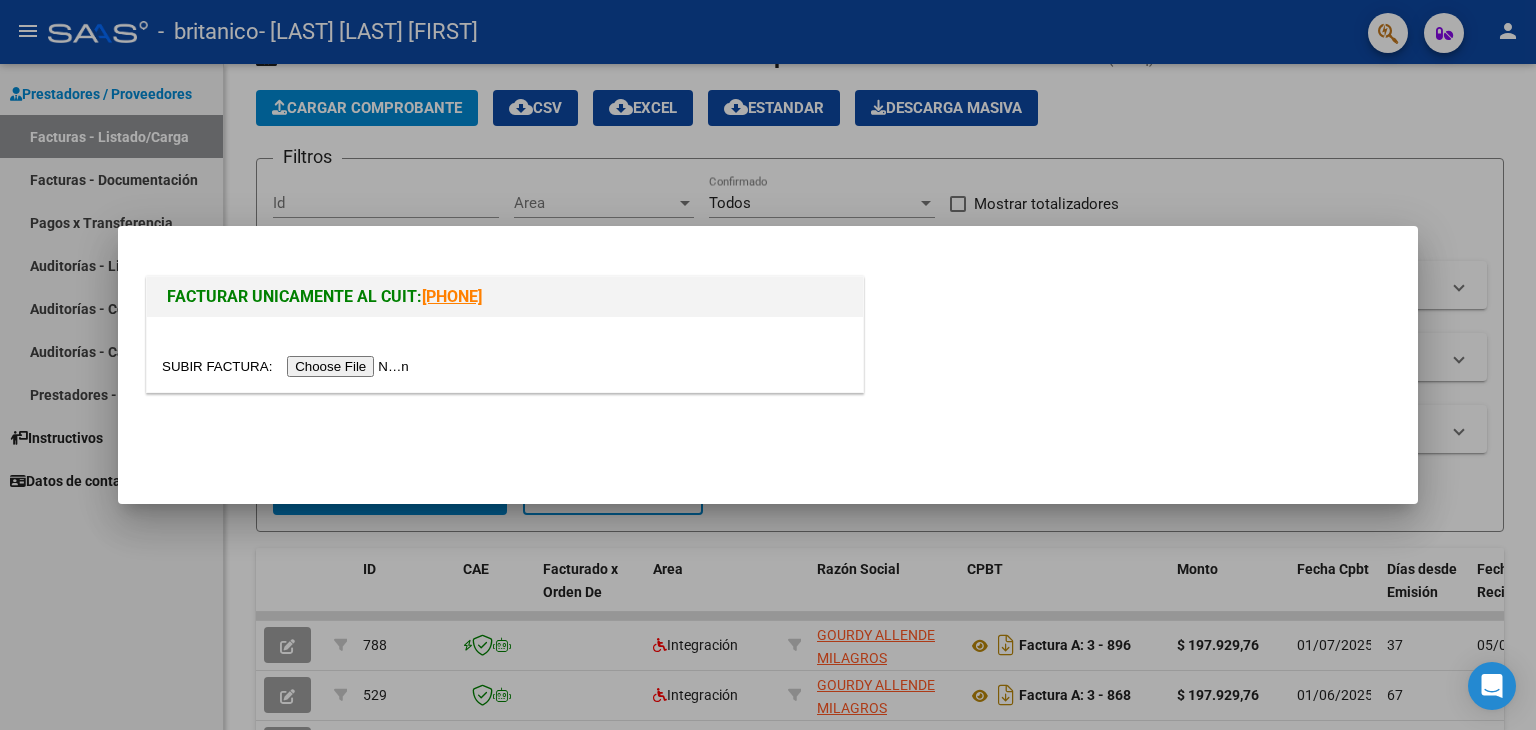 click at bounding box center [288, 366] 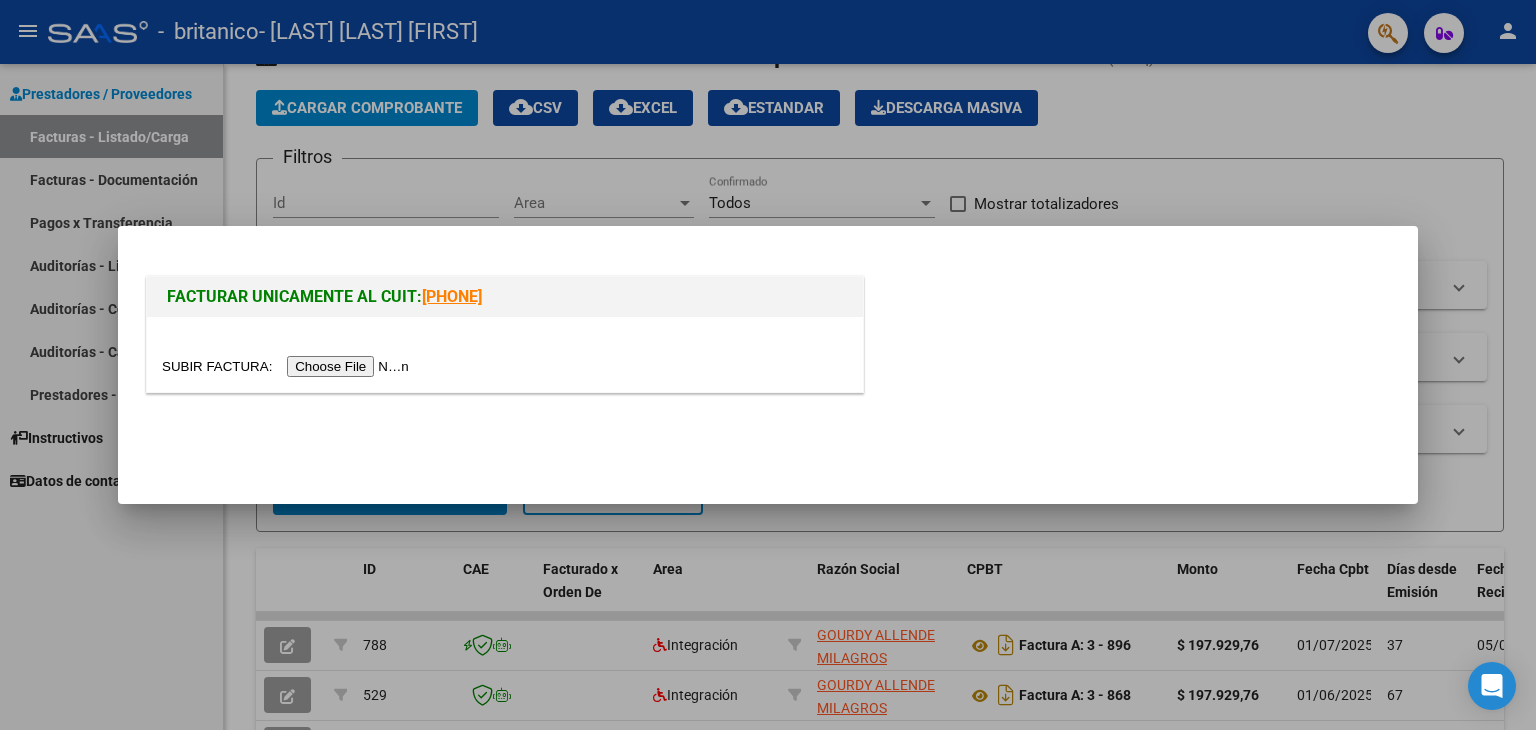 click at bounding box center [768, 365] 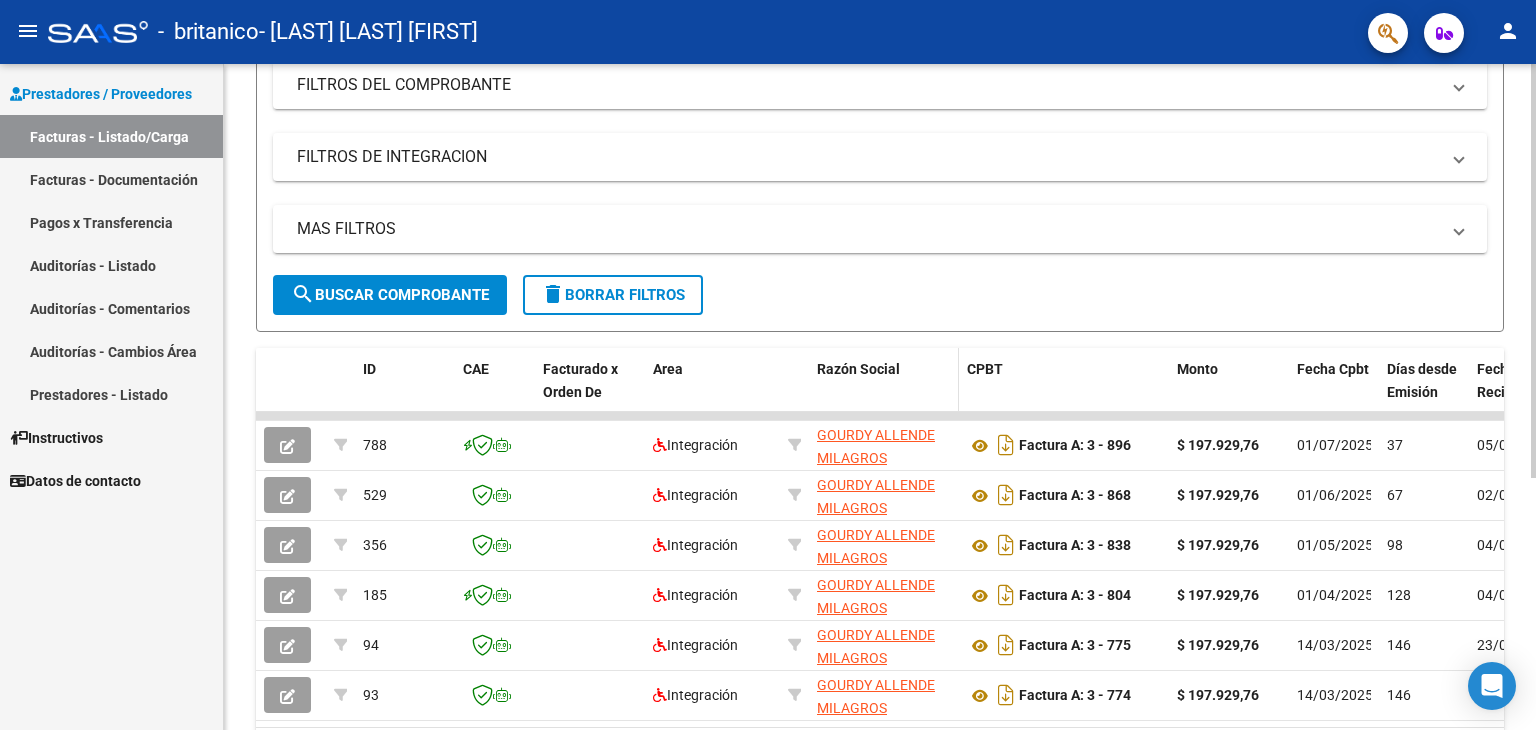 scroll, scrollTop: 0, scrollLeft: 0, axis: both 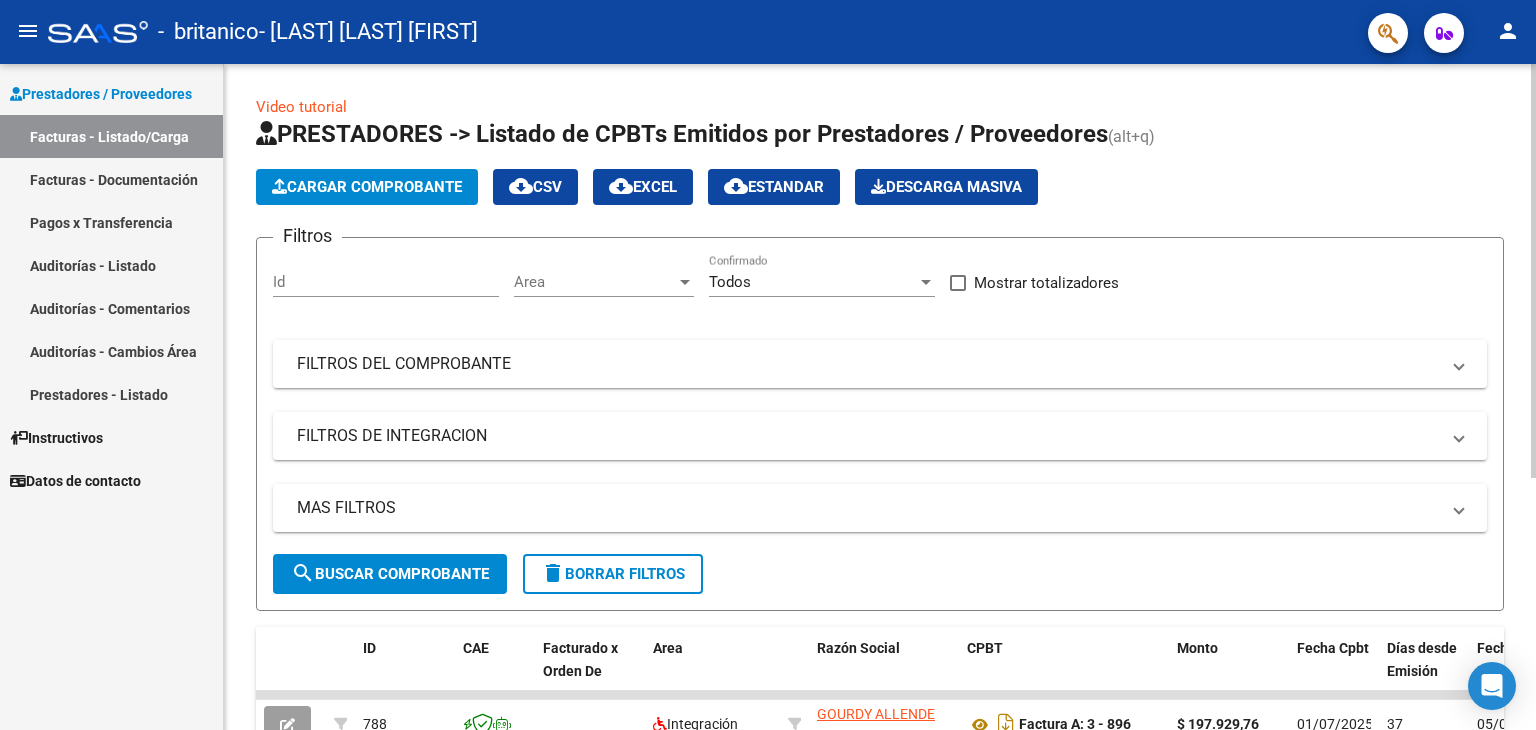 click on "Cargar Comprobante" 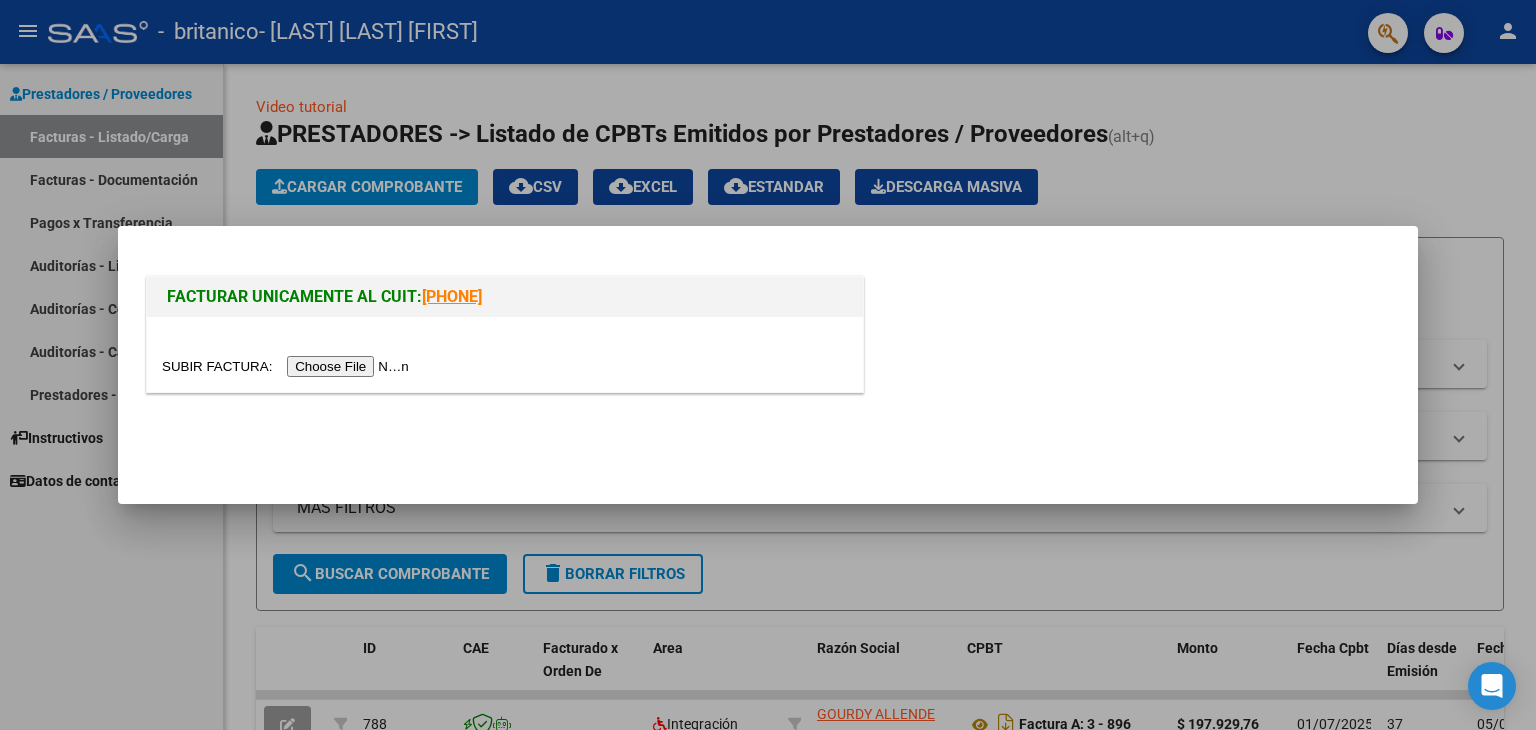 click at bounding box center (288, 366) 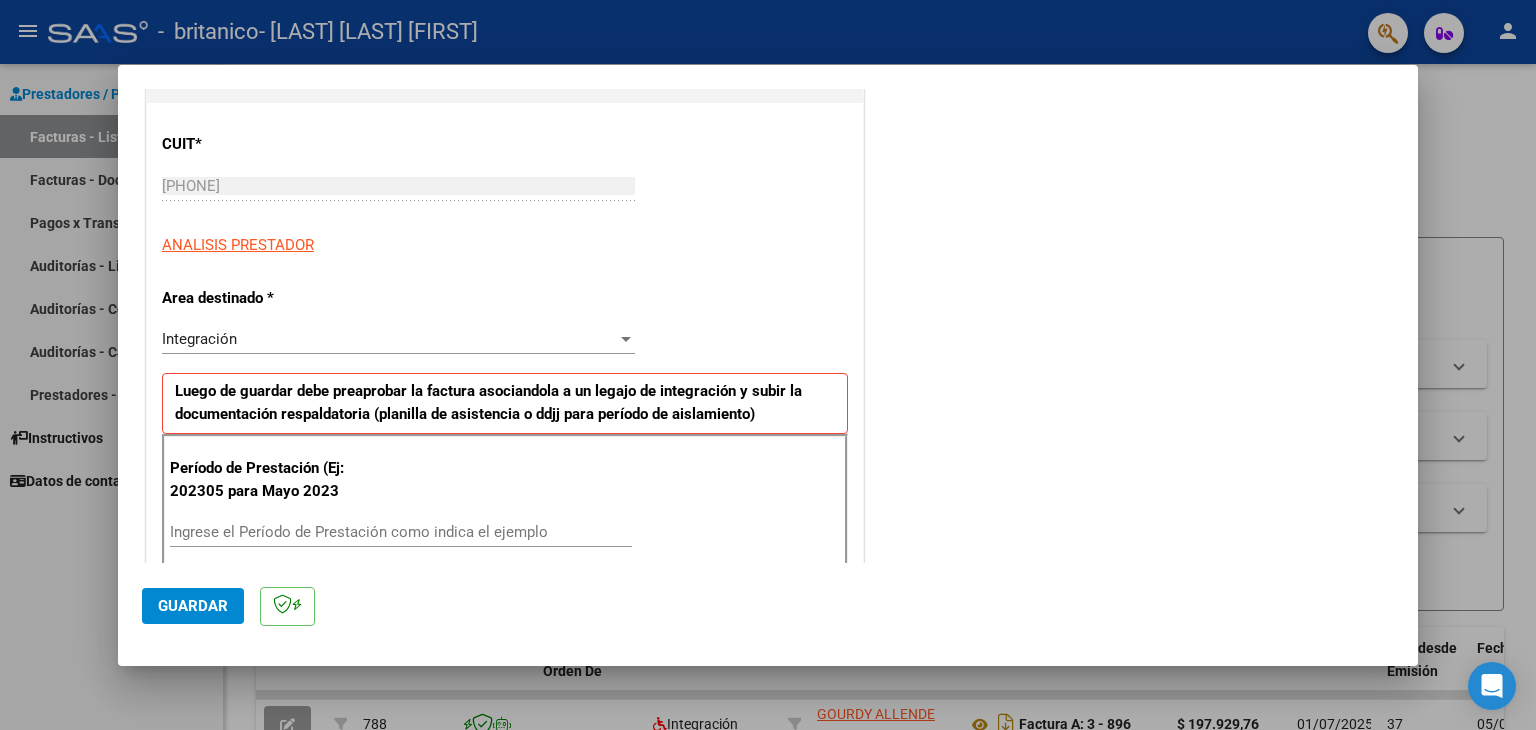 scroll, scrollTop: 300, scrollLeft: 0, axis: vertical 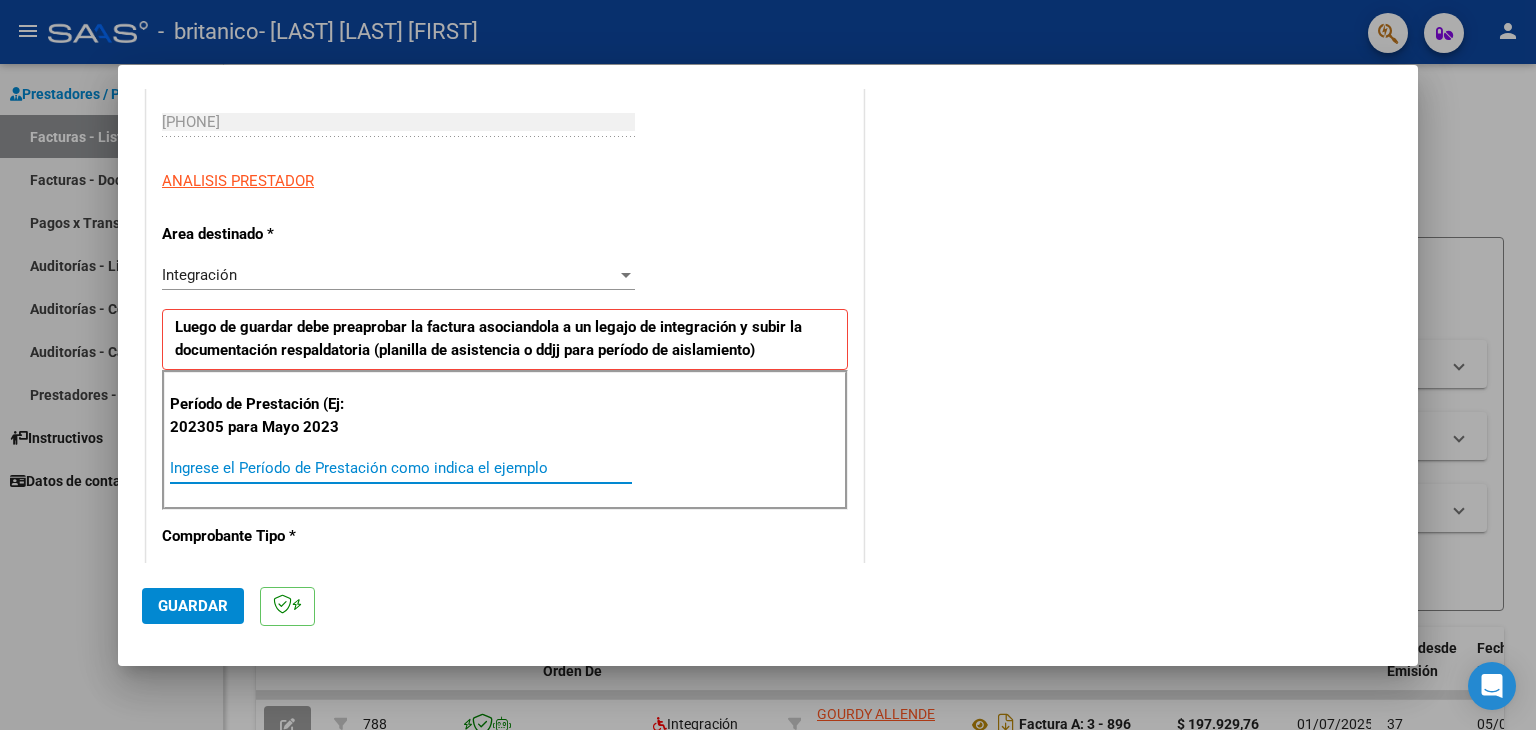 click on "Ingrese el Período de Prestación como indica el ejemplo" at bounding box center (401, 468) 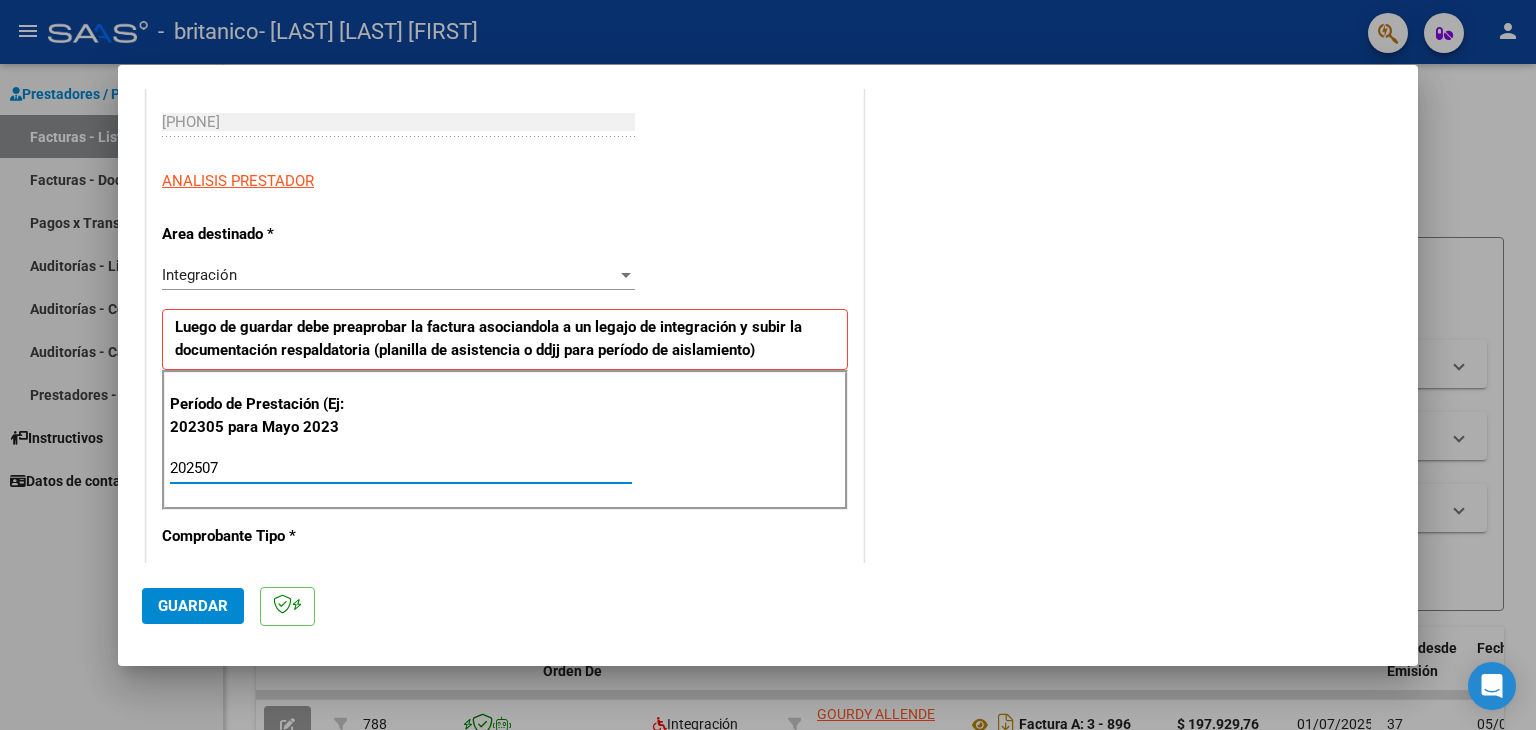 type on "202507" 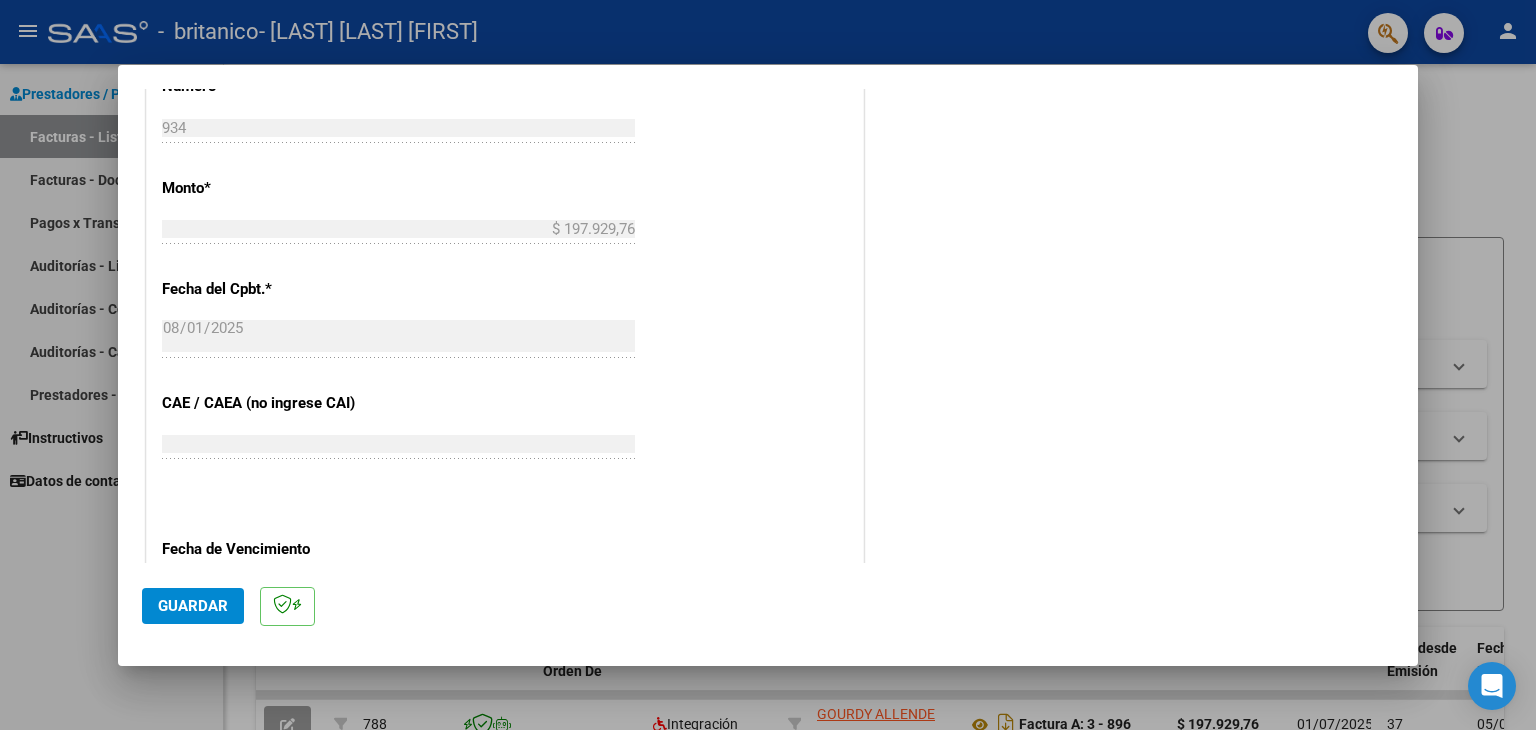 scroll, scrollTop: 1100, scrollLeft: 0, axis: vertical 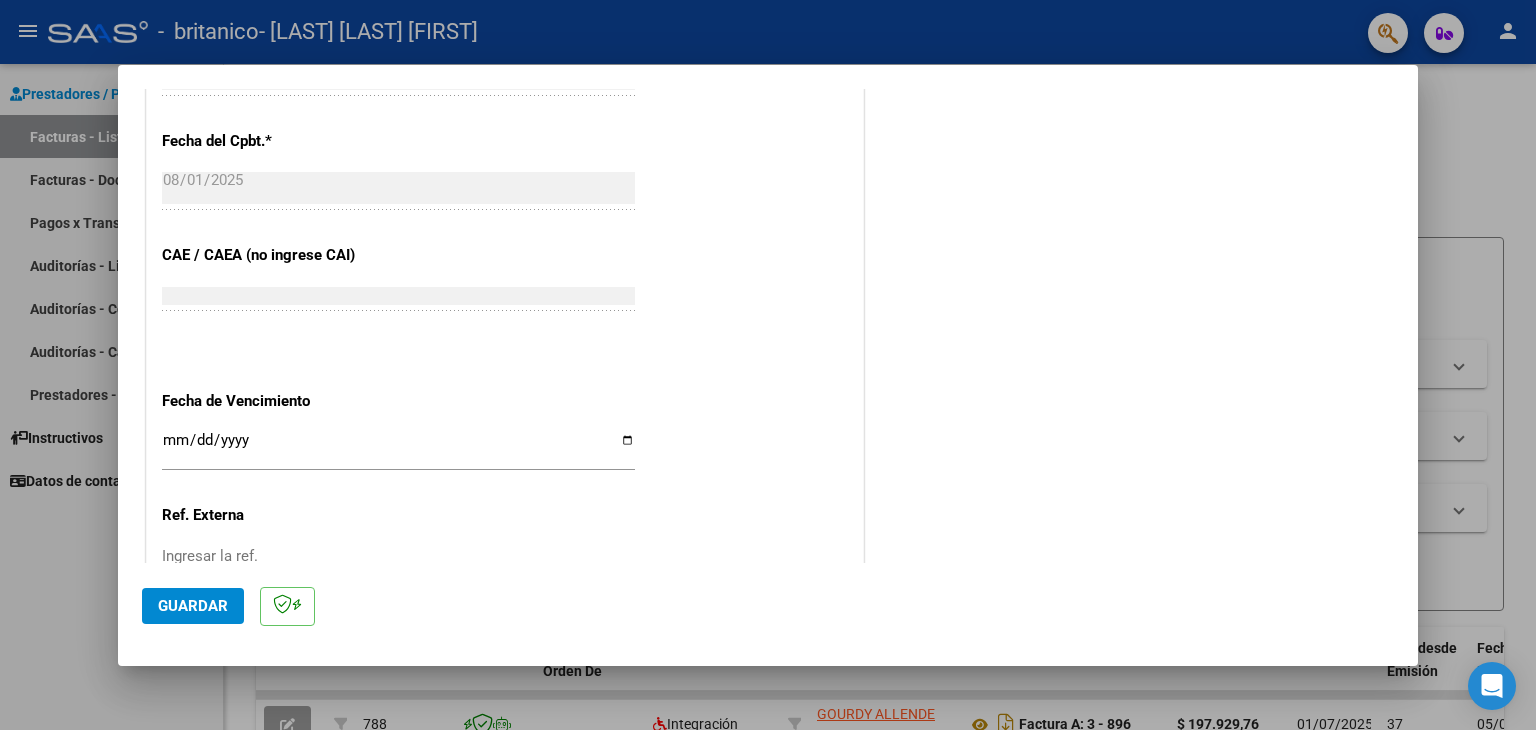 click on "Ingresar la fecha" at bounding box center (398, 448) 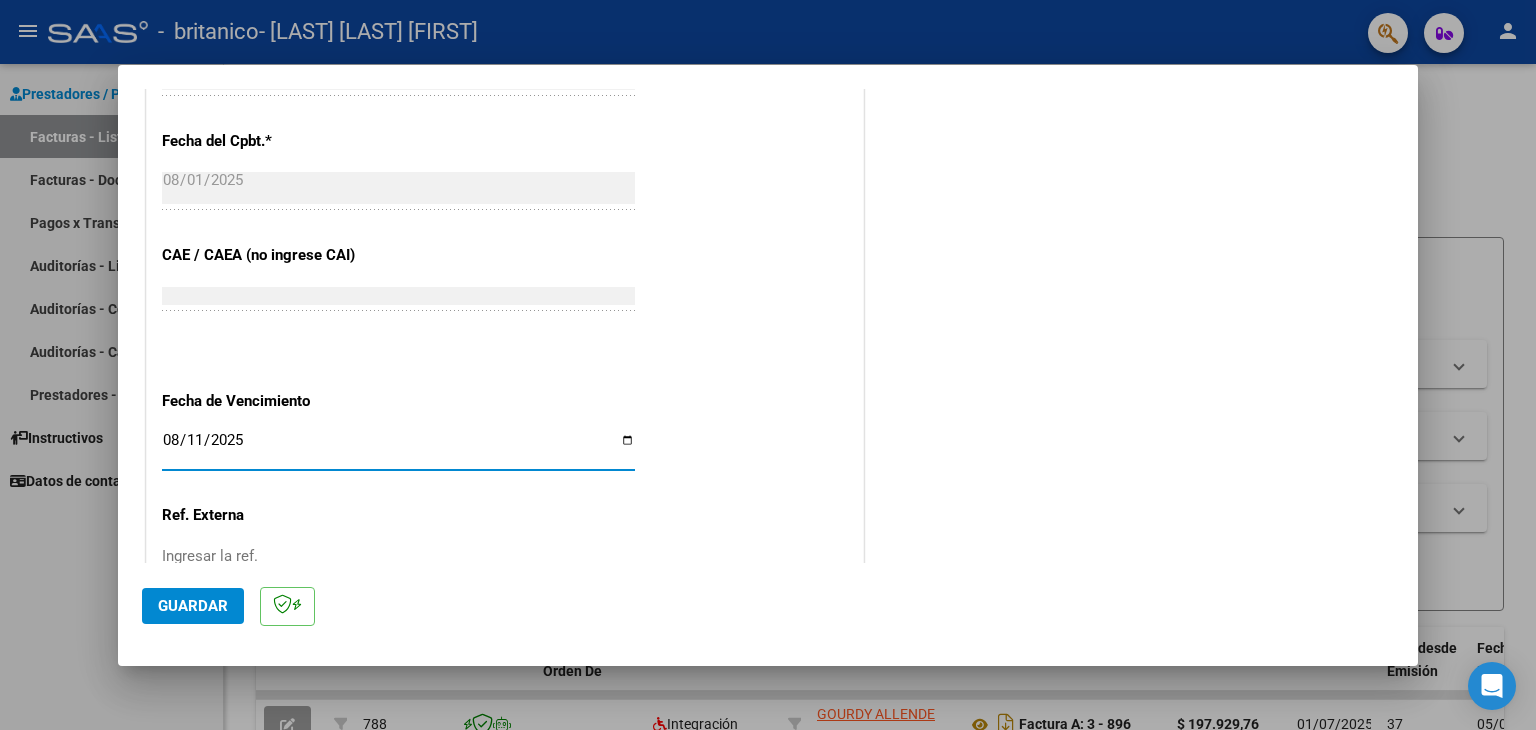type on "2025-08-11" 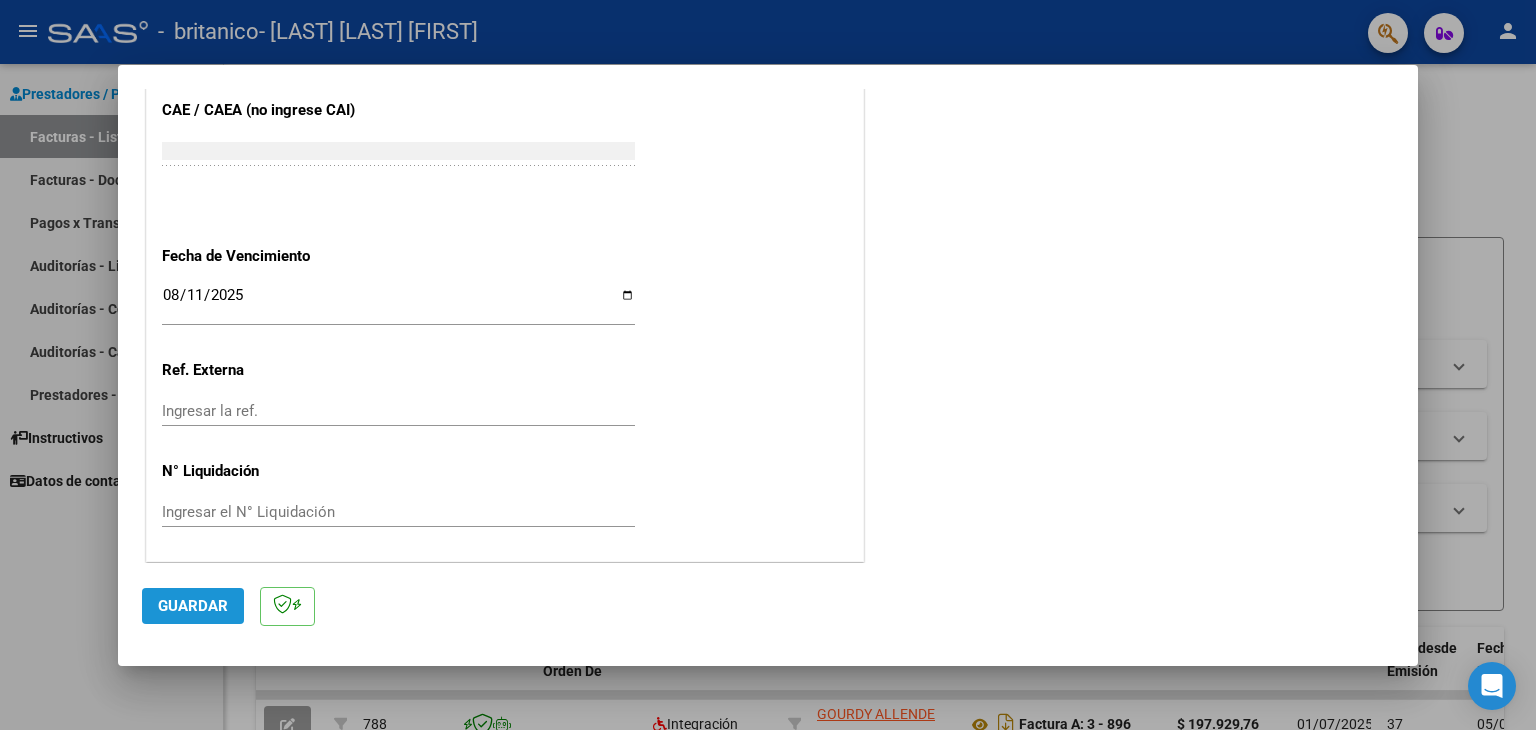 click on "Guardar" 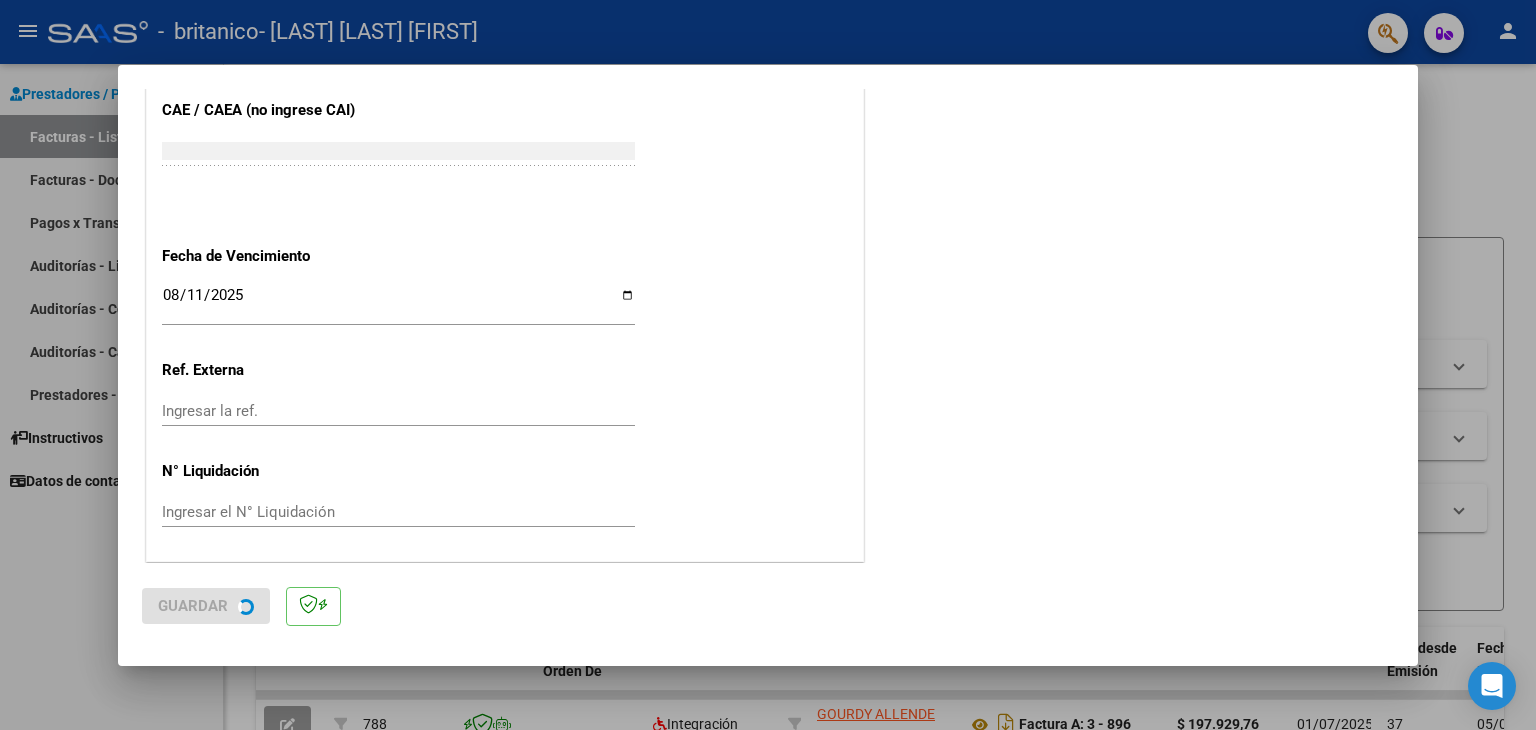 scroll, scrollTop: 0, scrollLeft: 0, axis: both 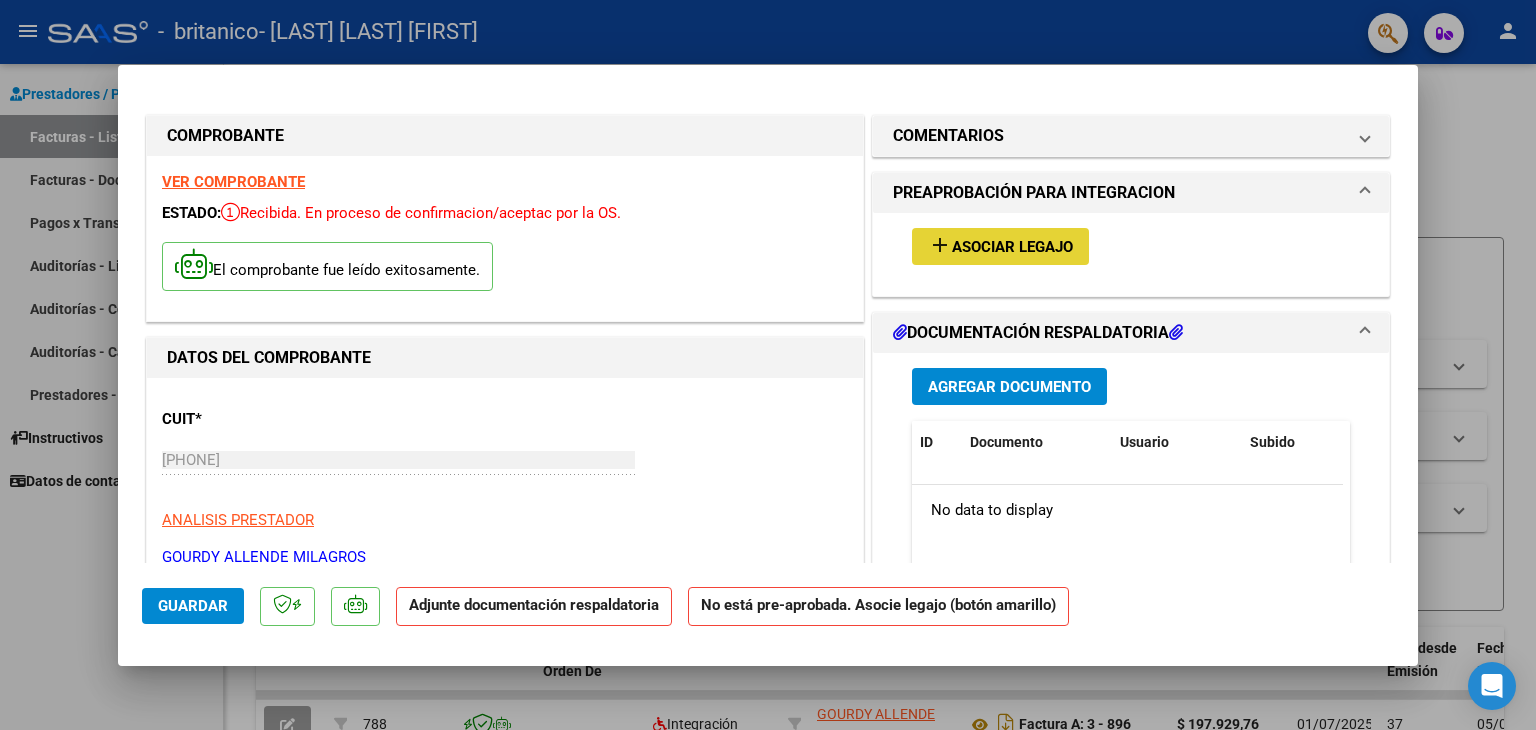 click on "Asociar Legajo" at bounding box center [1012, 247] 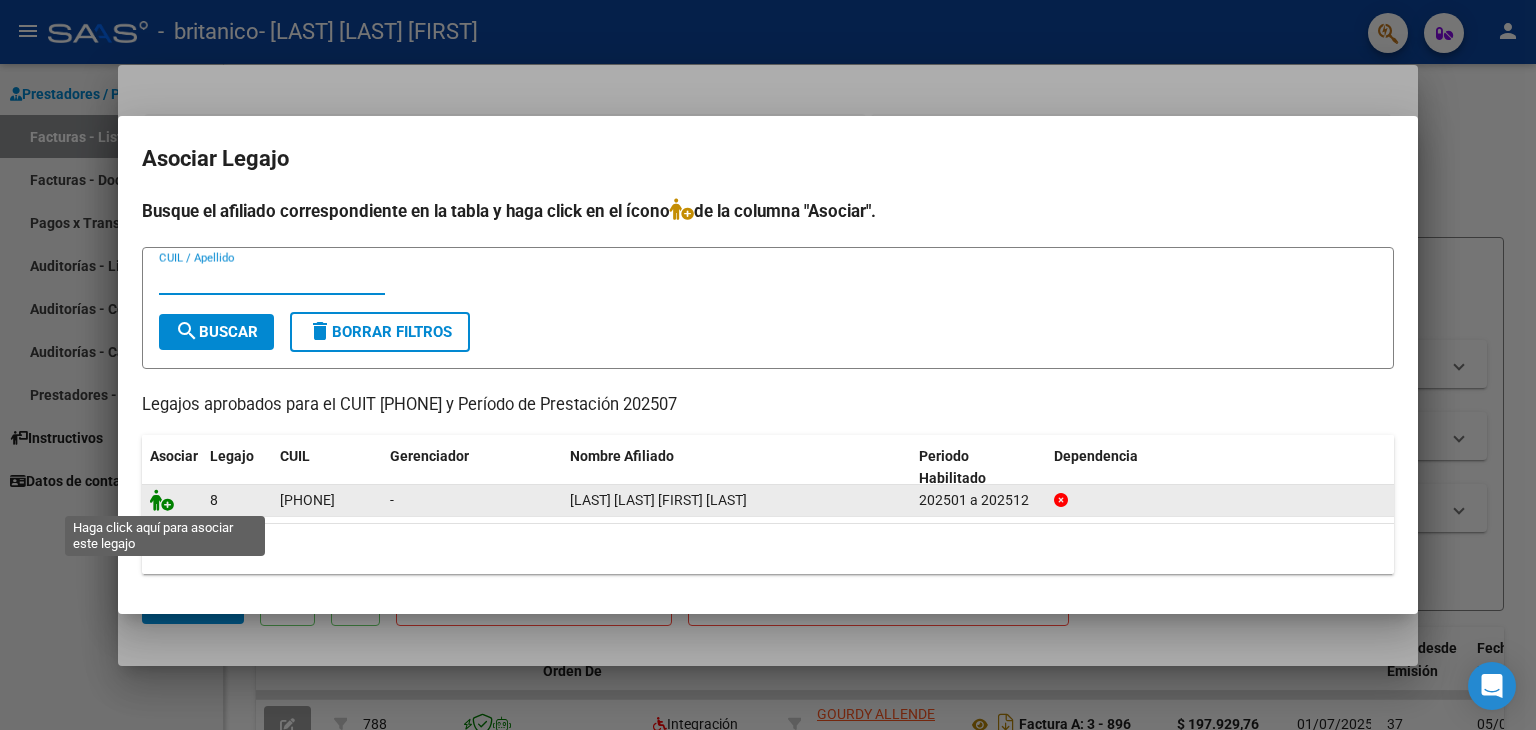 click 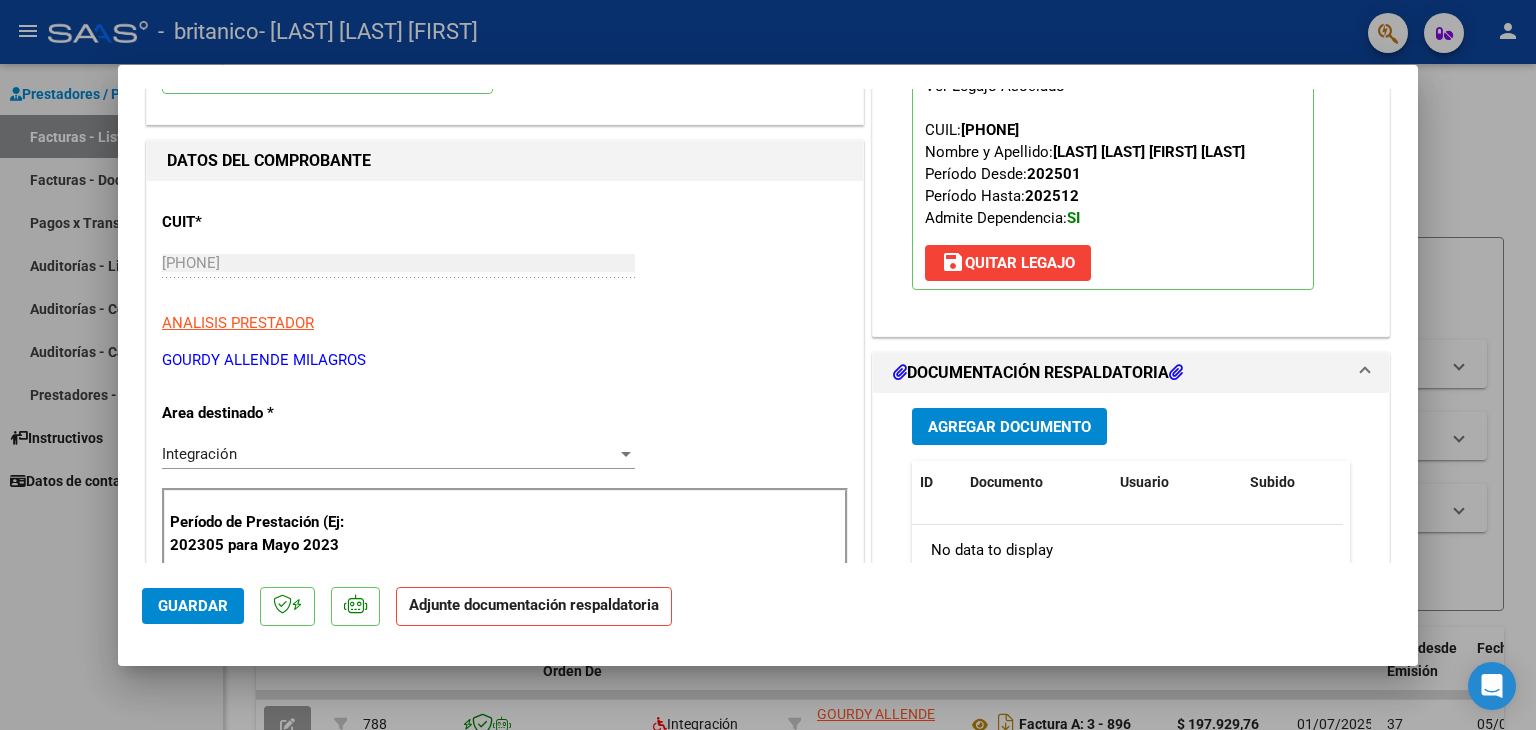 scroll, scrollTop: 200, scrollLeft: 0, axis: vertical 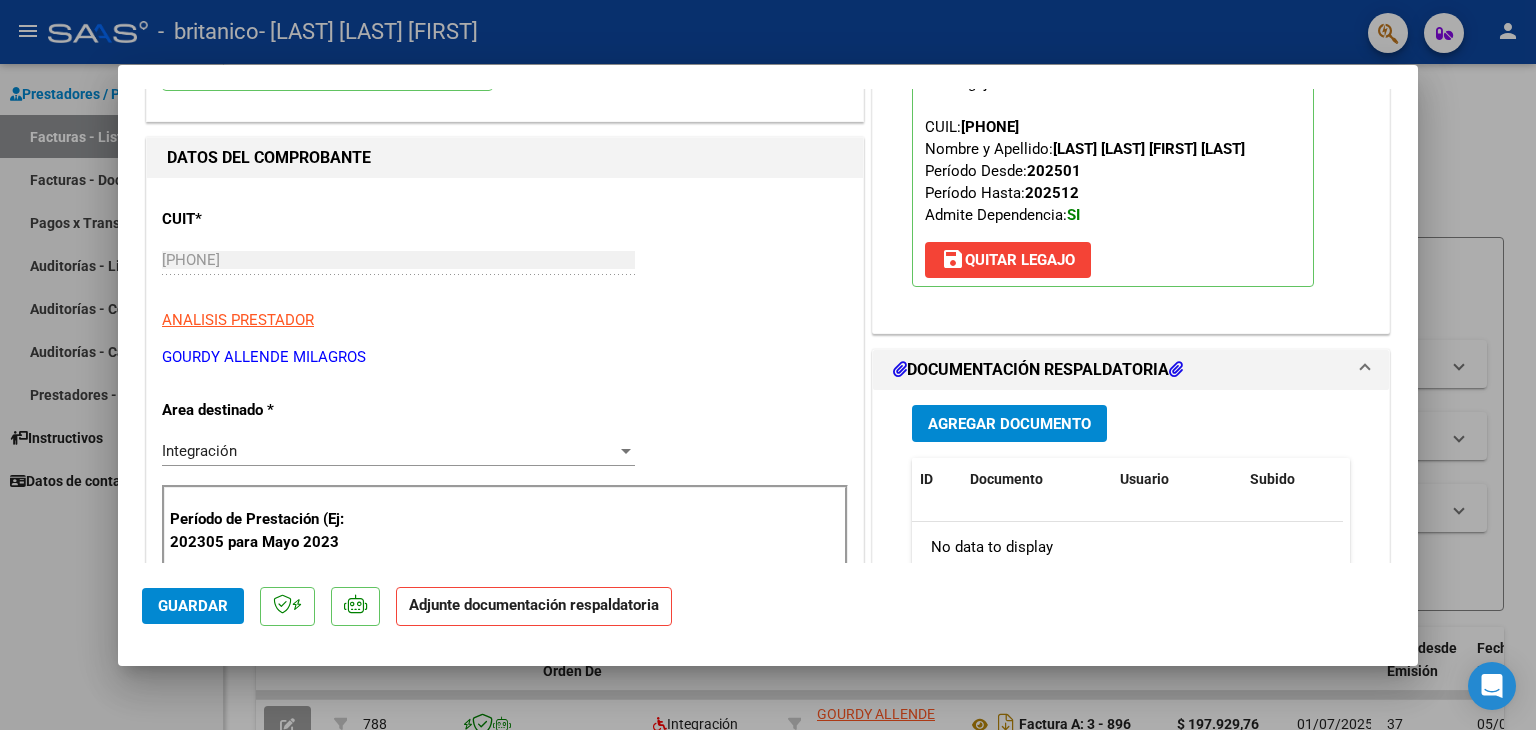 click on "Agregar Documento" at bounding box center [1009, 424] 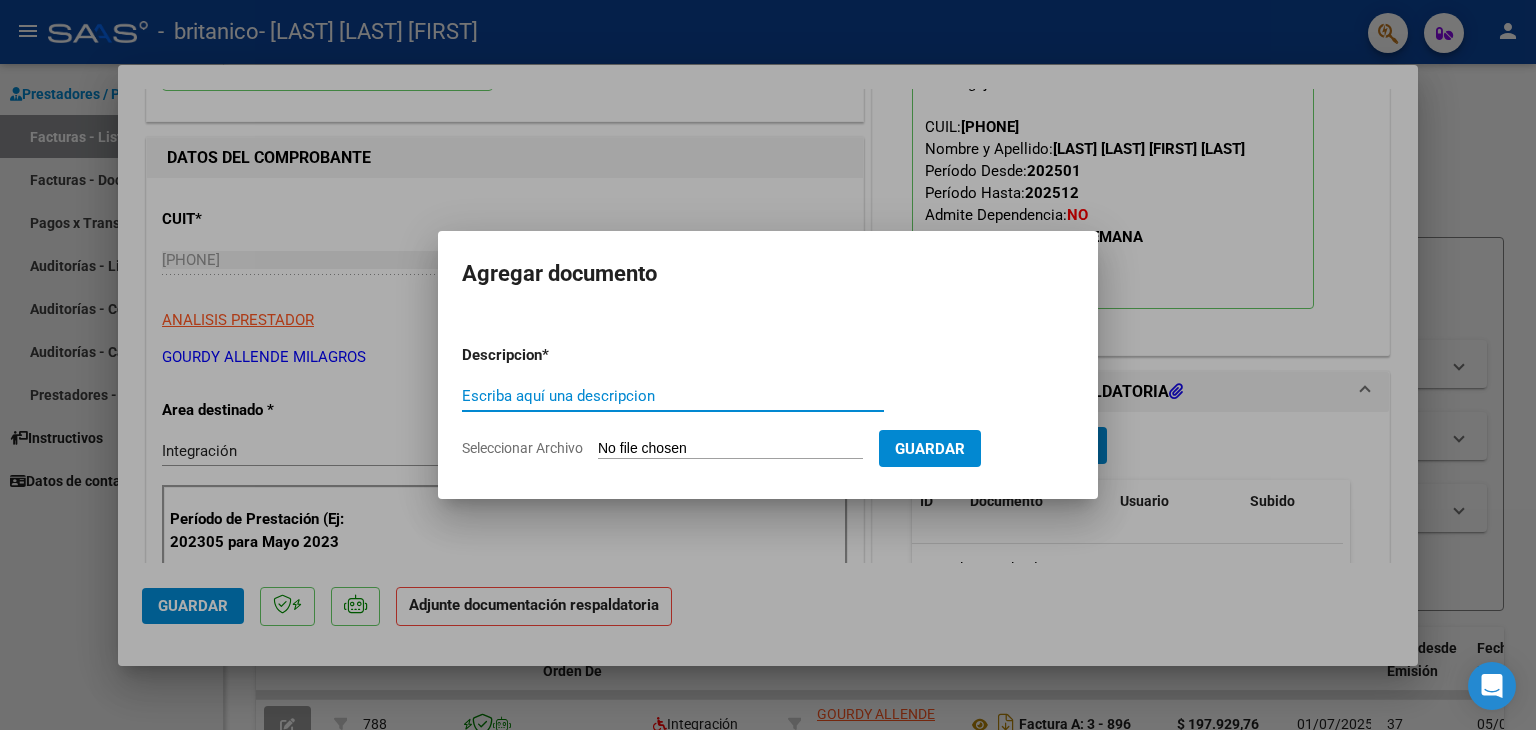 click on "Escriba aquí una descripcion" at bounding box center [673, 396] 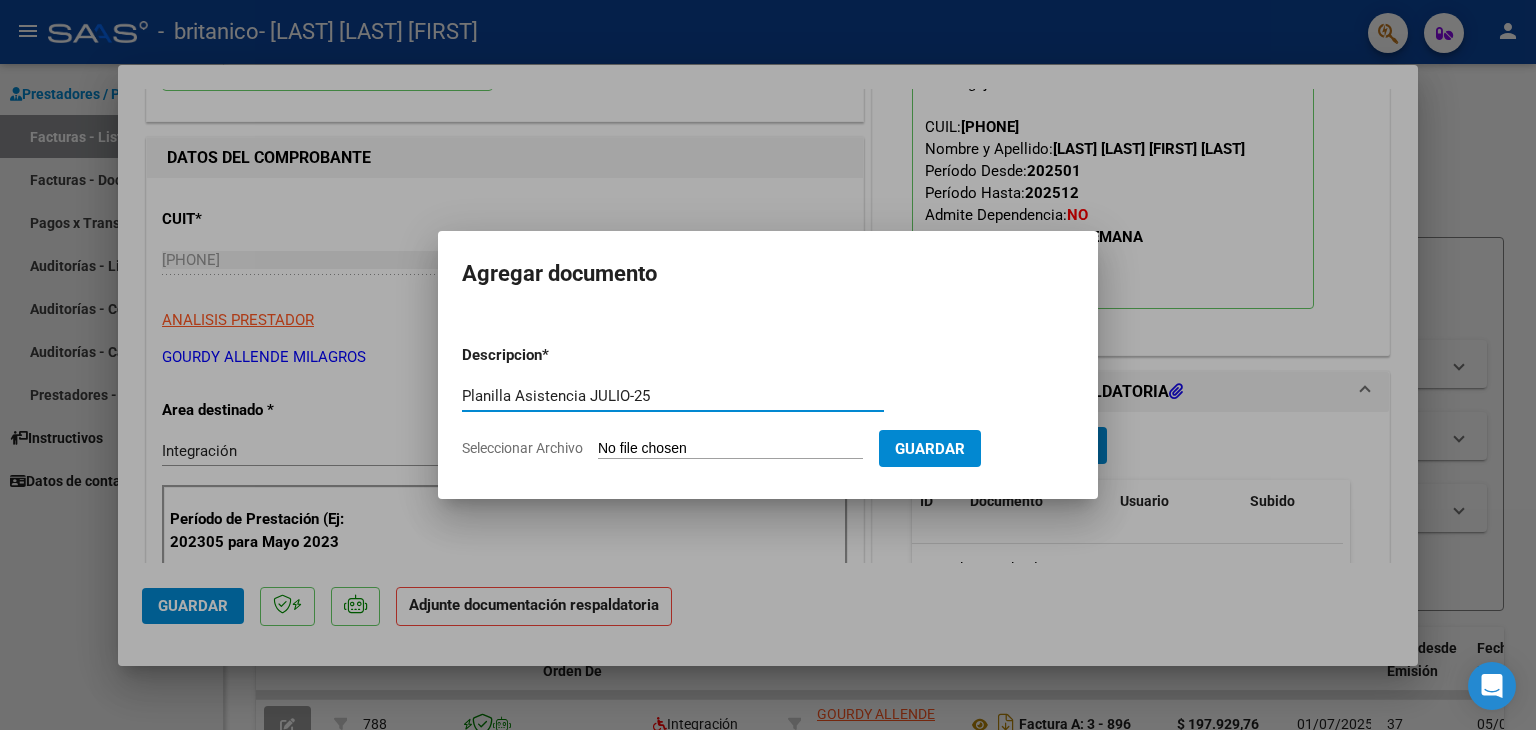 type on "Planilla Asistencia JULIO-25" 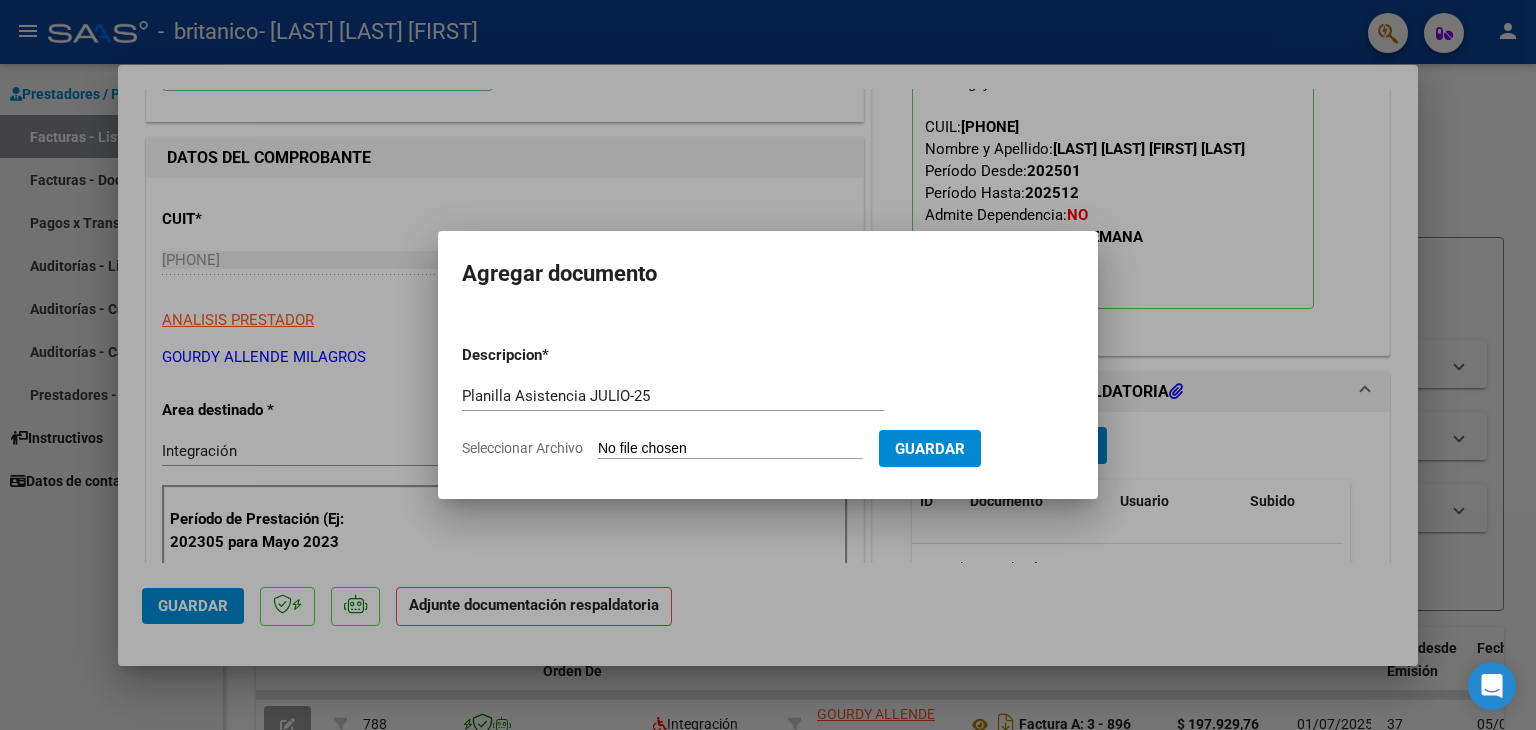 click on "Seleccionar Archivo" at bounding box center [730, 449] 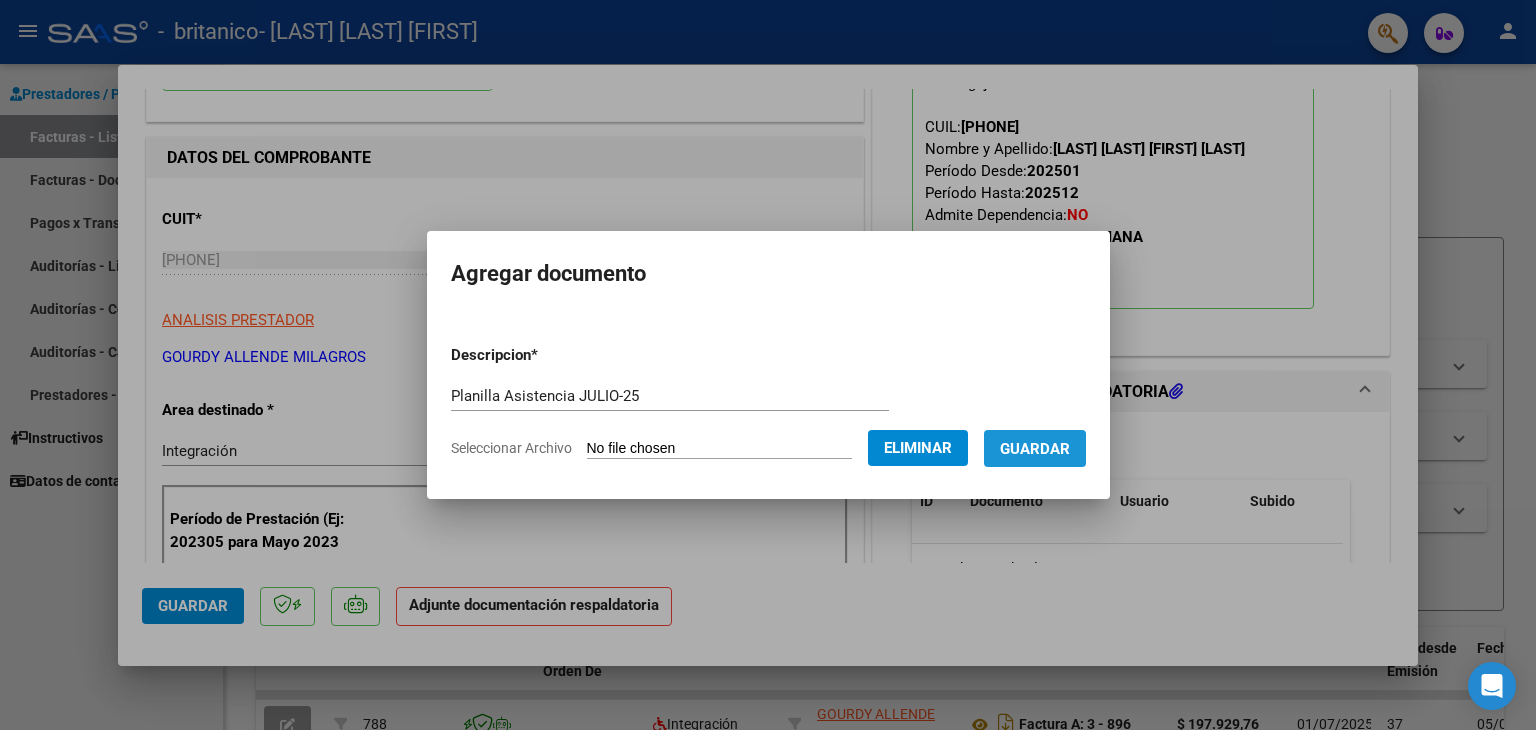 click on "Guardar" at bounding box center (1035, 449) 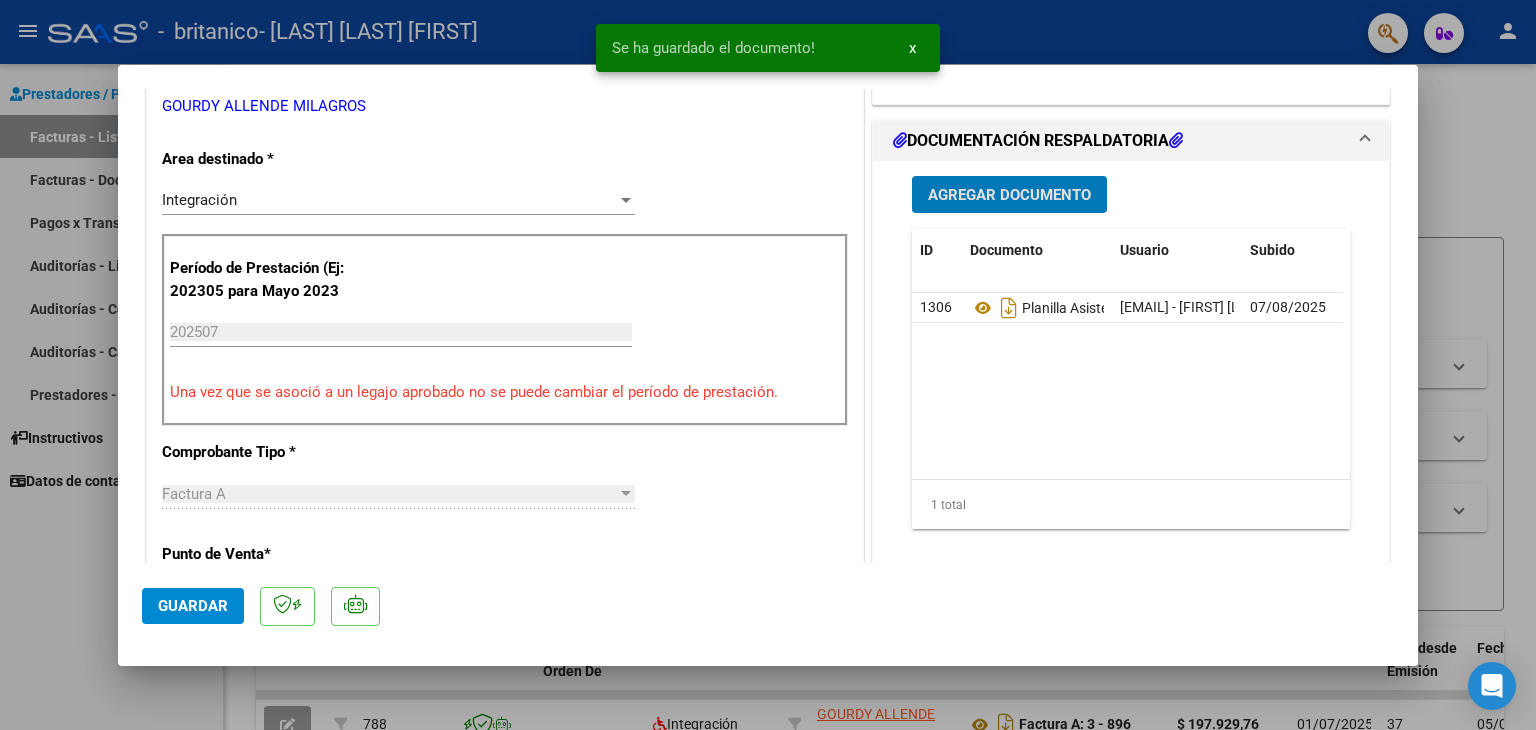 scroll, scrollTop: 500, scrollLeft: 0, axis: vertical 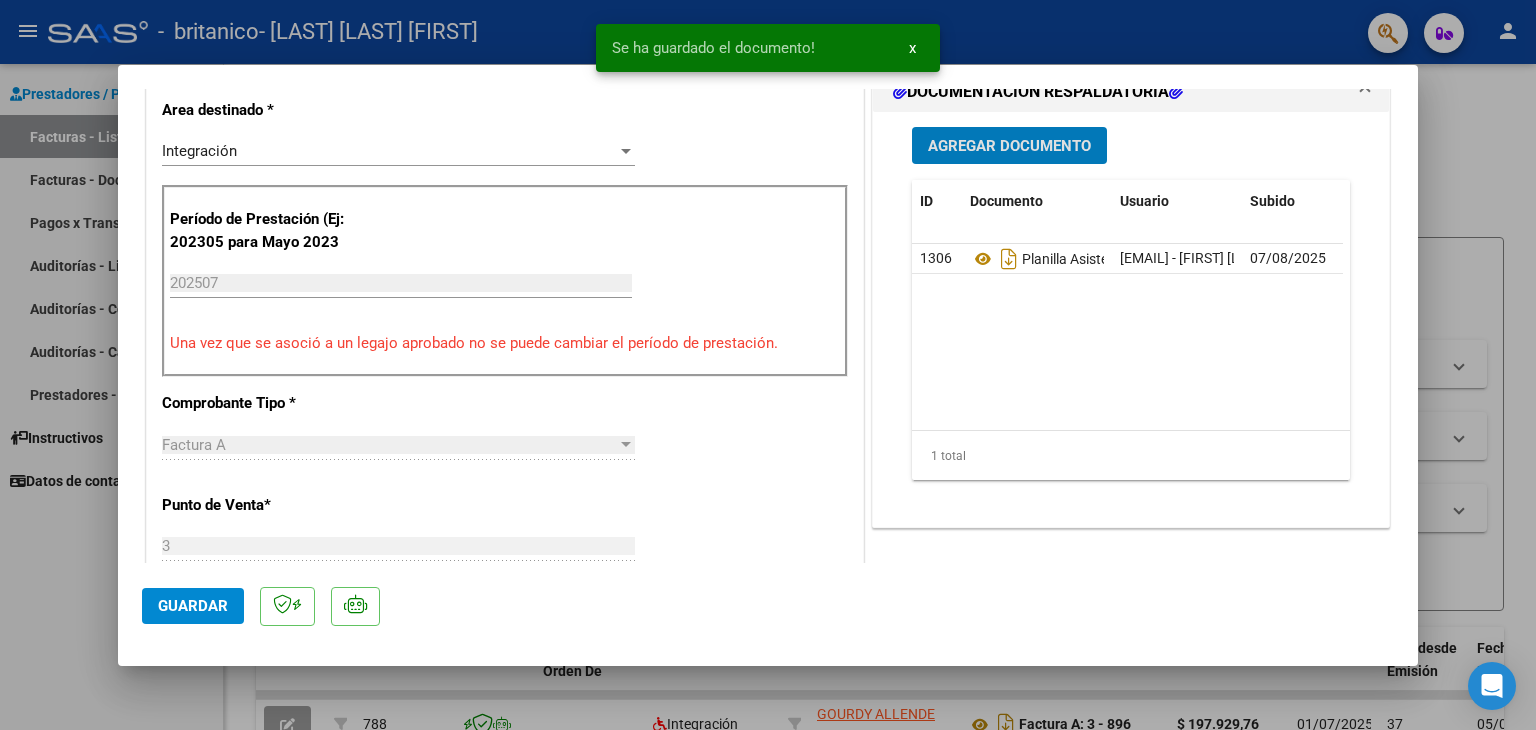 click on "Guardar" 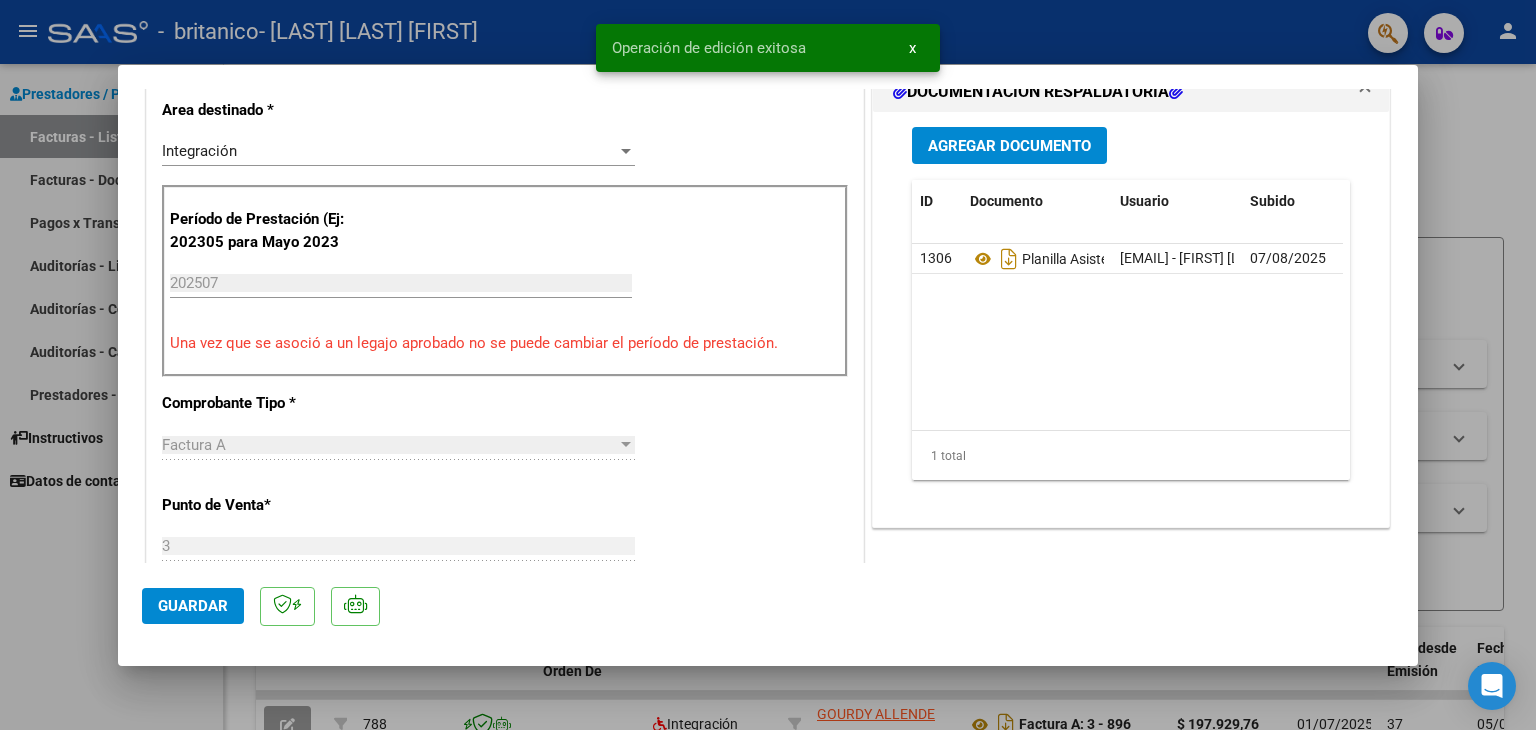 click at bounding box center [768, 365] 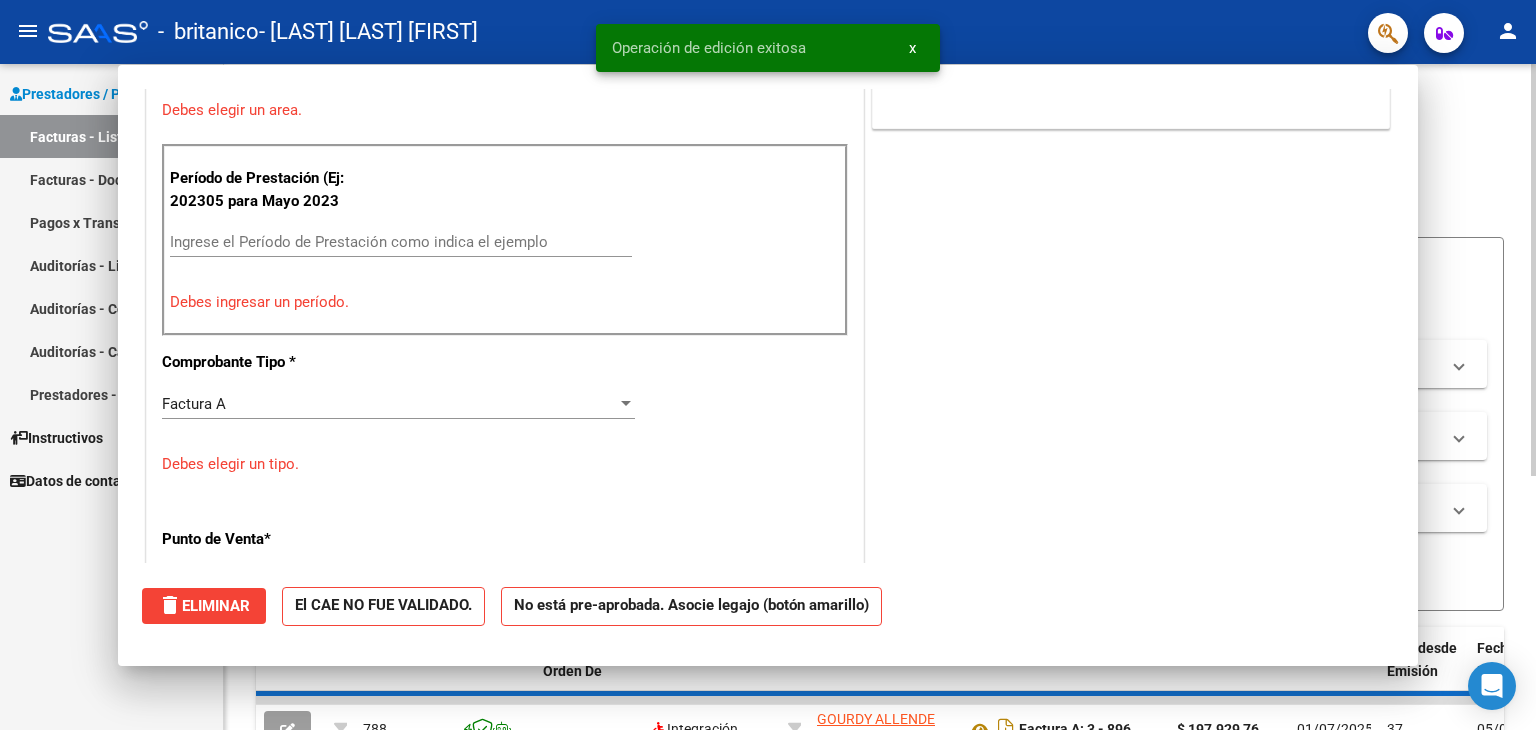 scroll, scrollTop: 0, scrollLeft: 0, axis: both 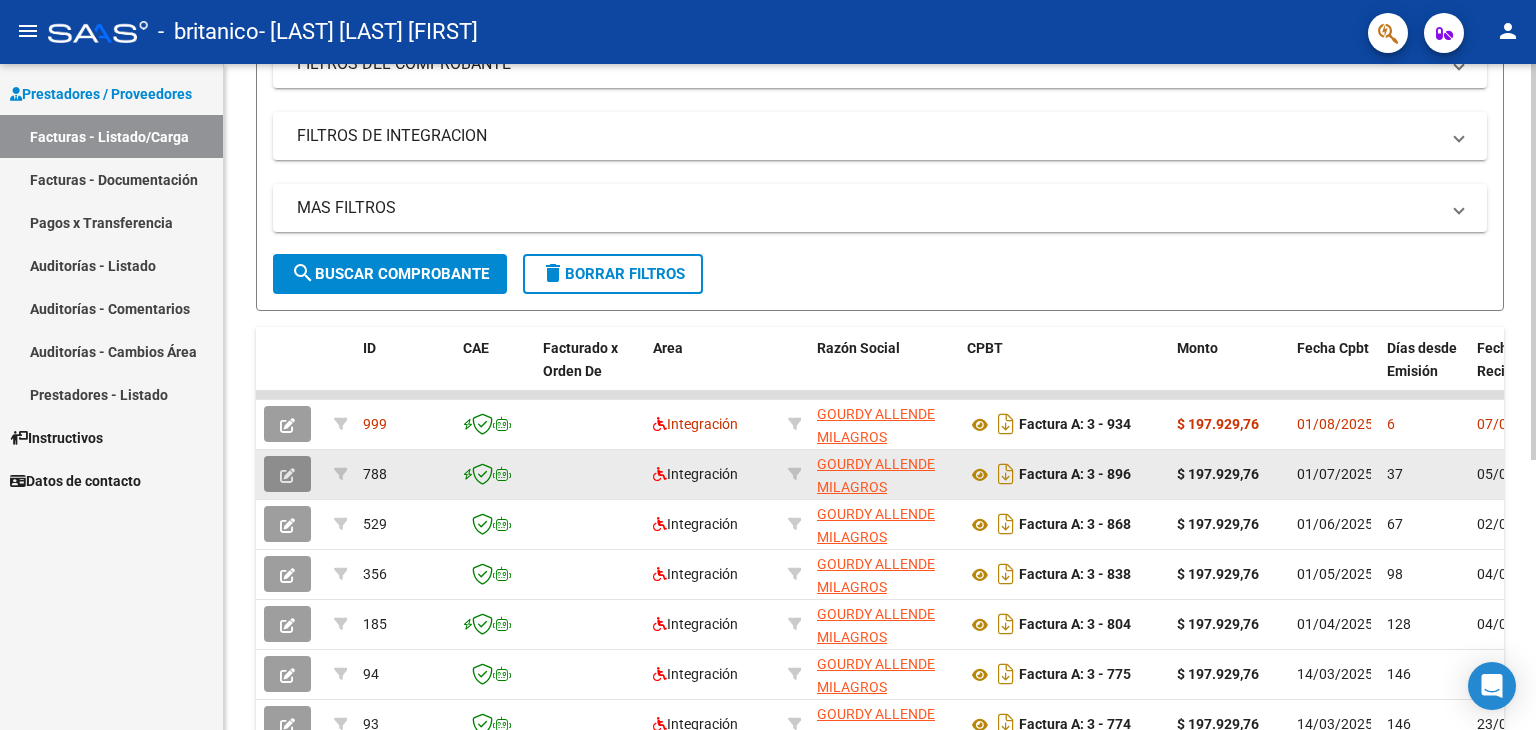 click 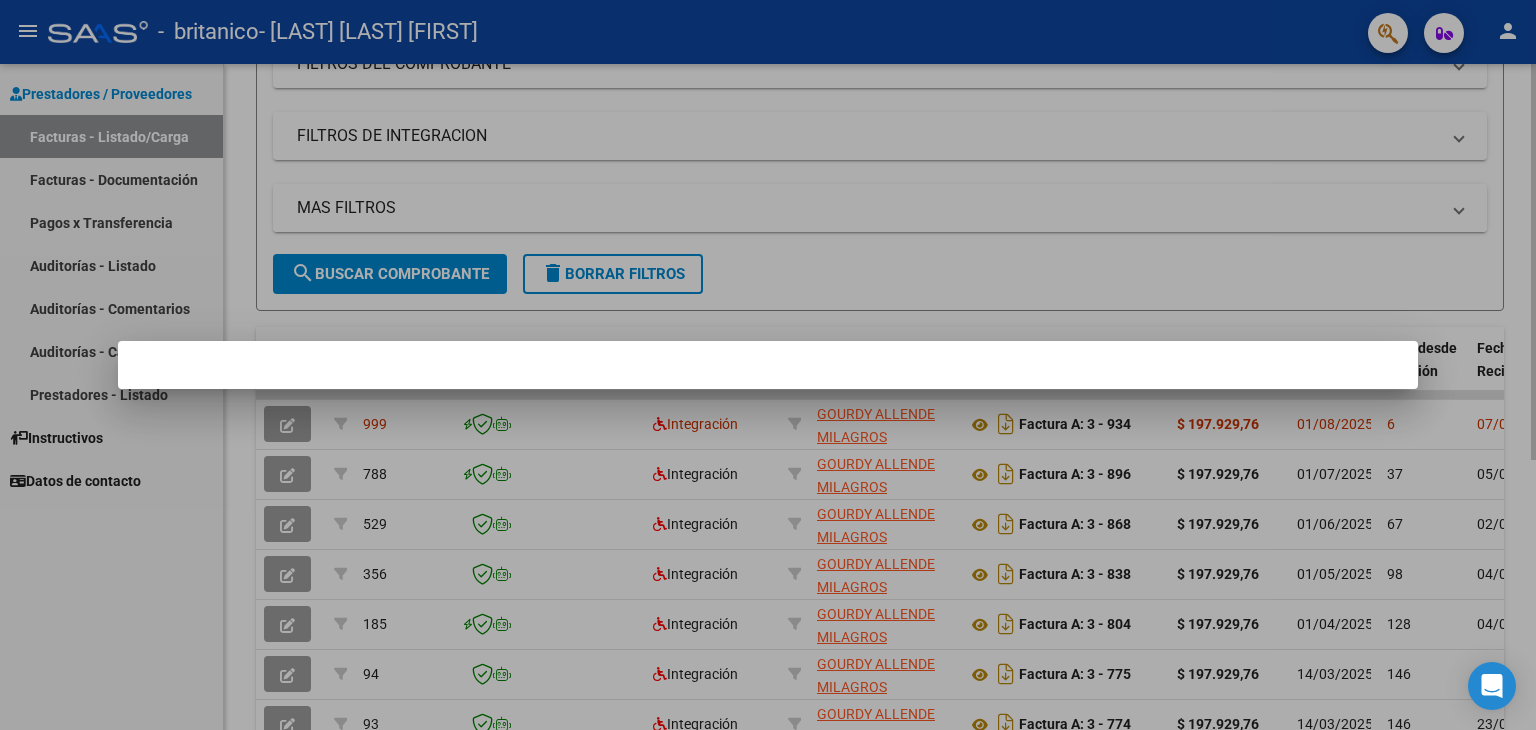click at bounding box center (768, 365) 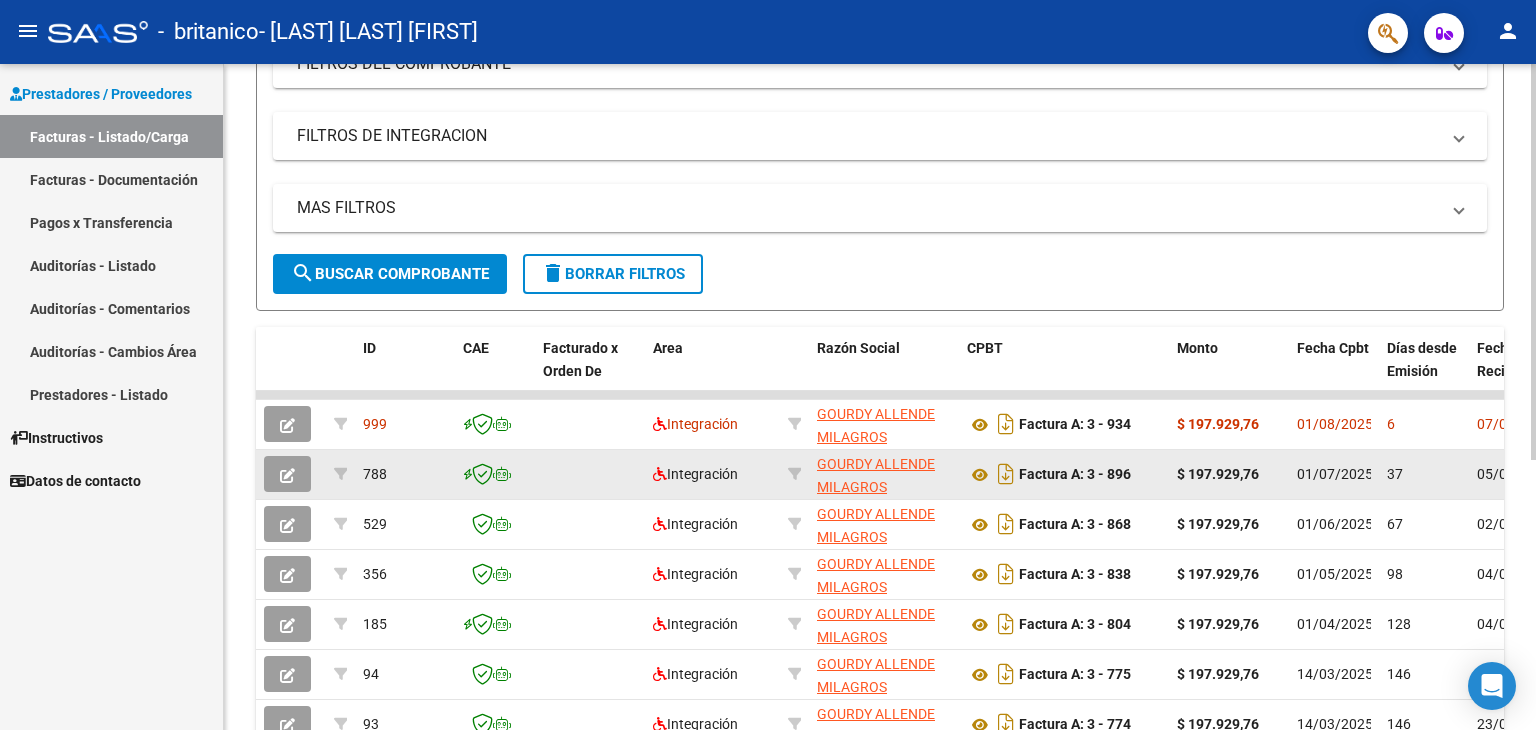 click 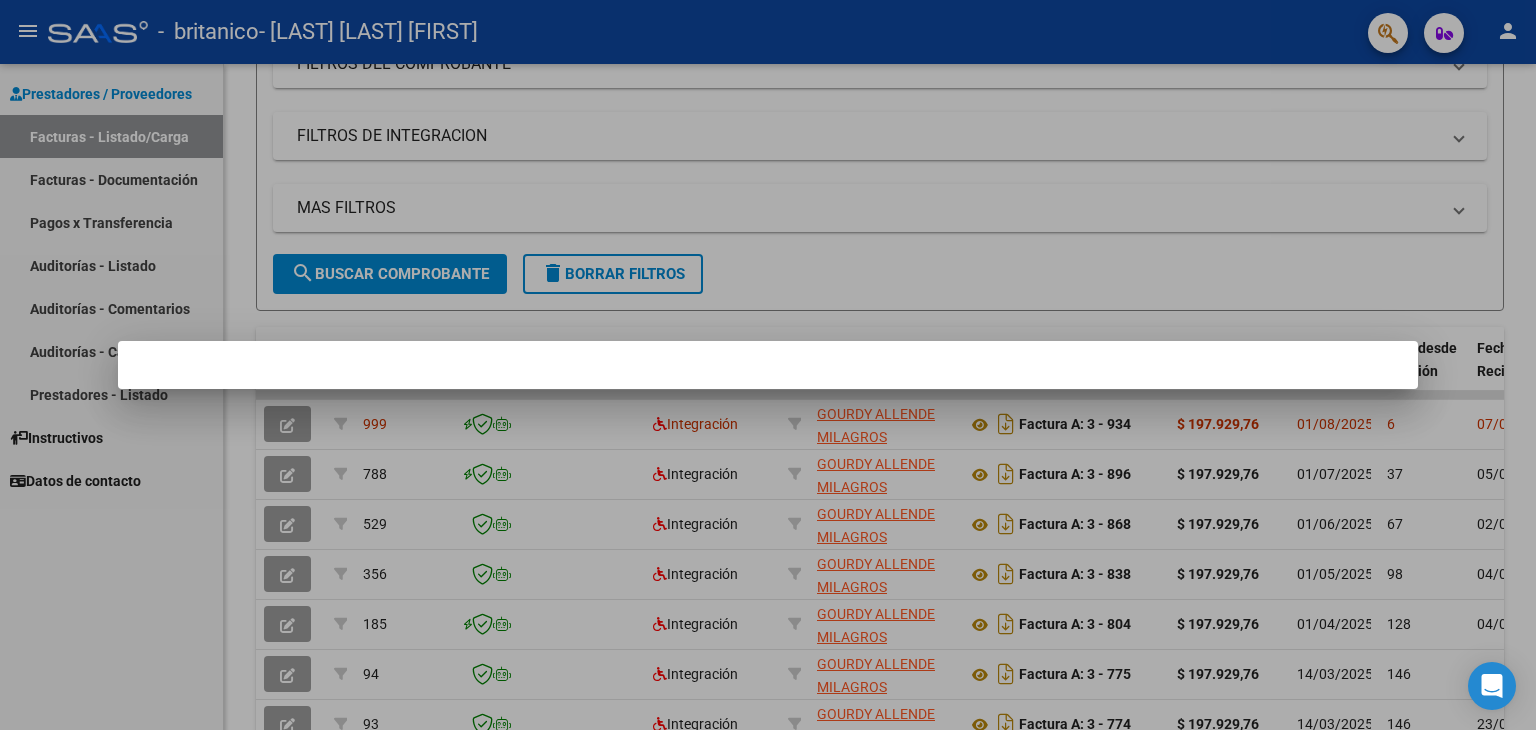 click at bounding box center [768, 365] 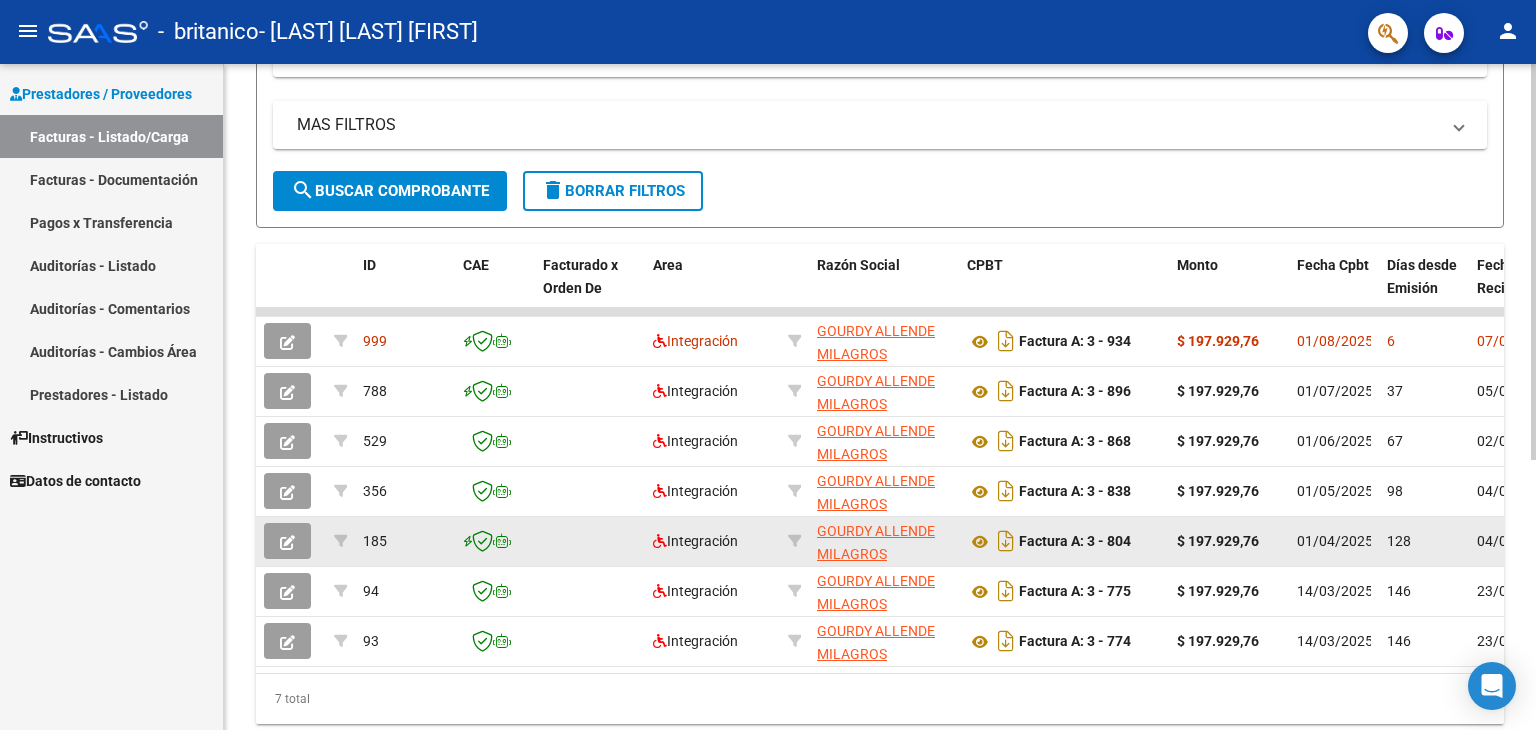 scroll, scrollTop: 455, scrollLeft: 0, axis: vertical 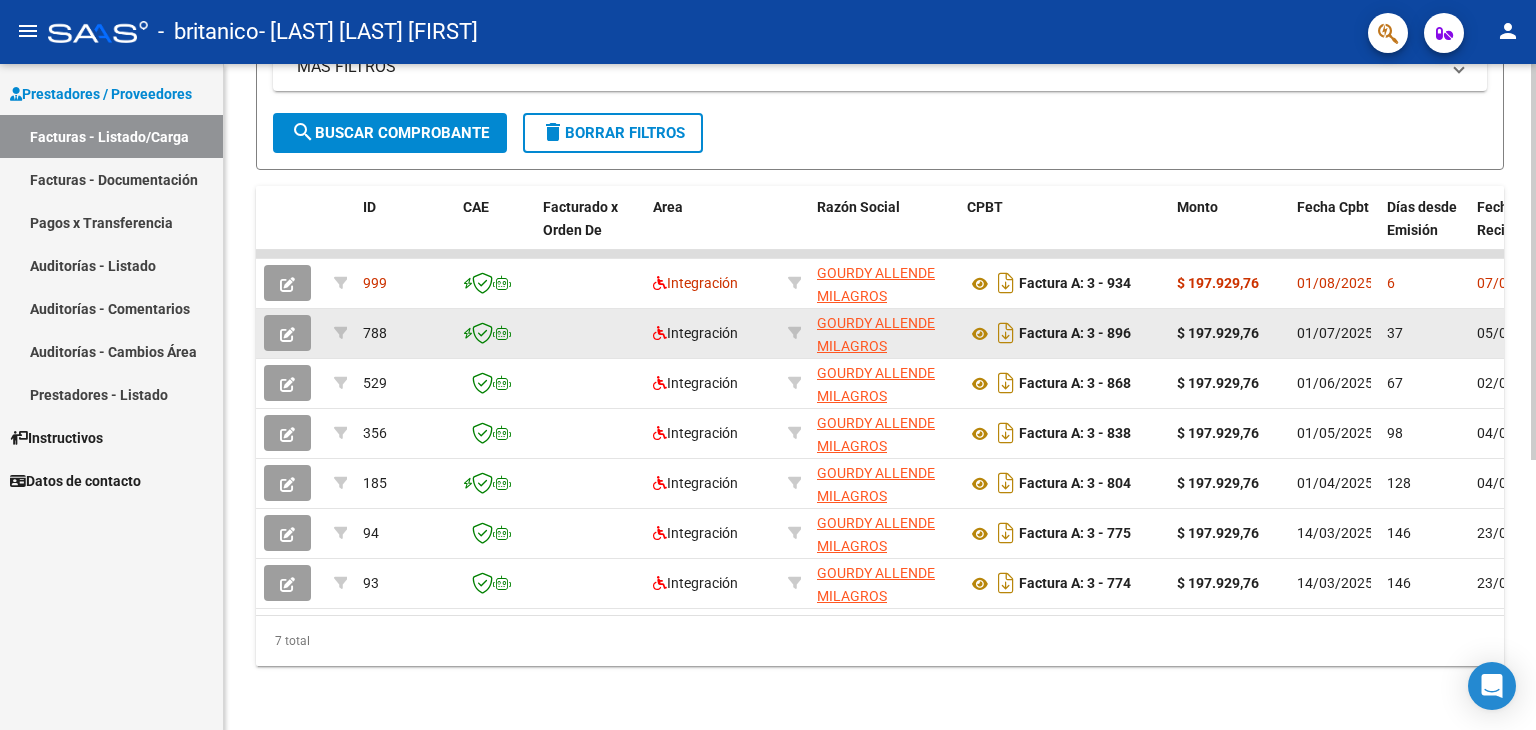 click 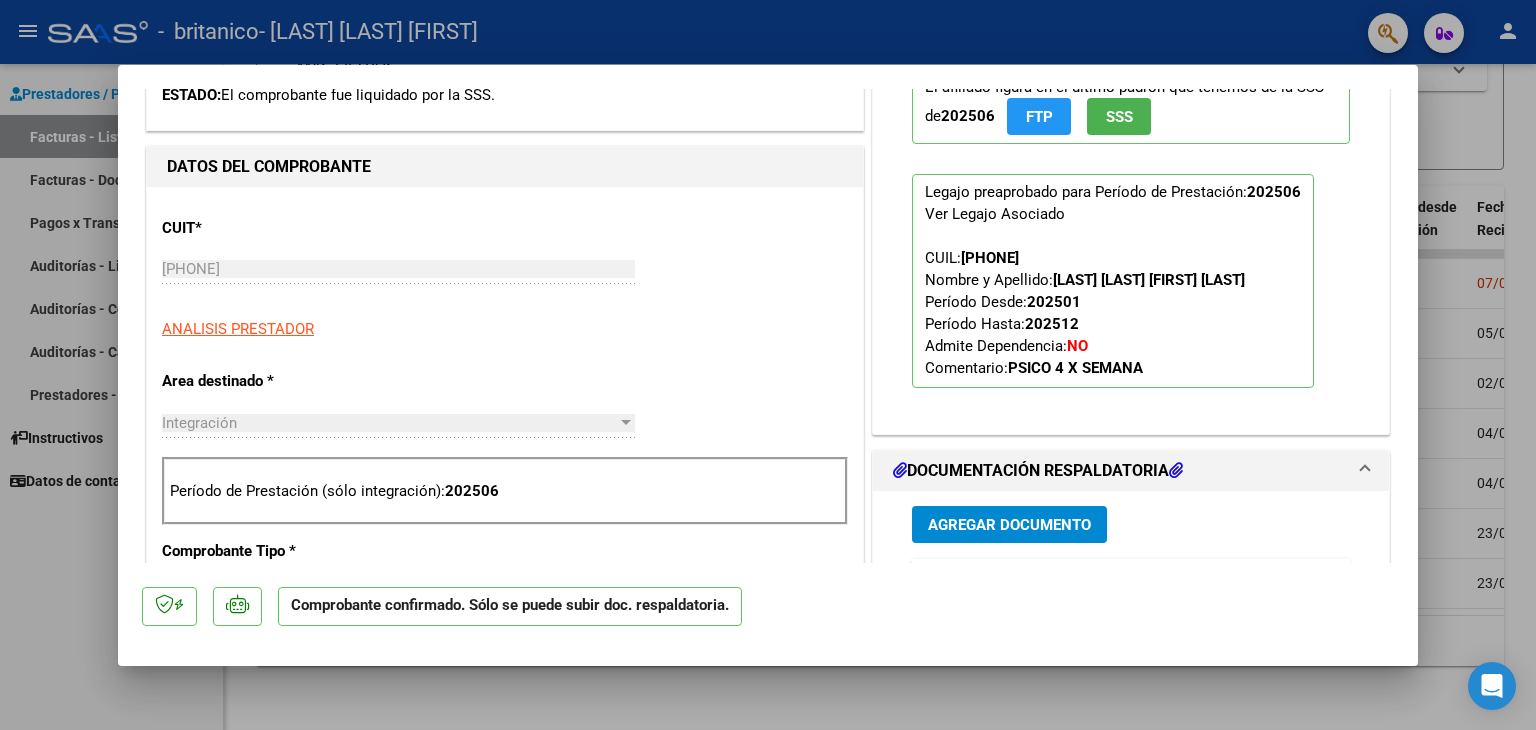 scroll, scrollTop: 700, scrollLeft: 0, axis: vertical 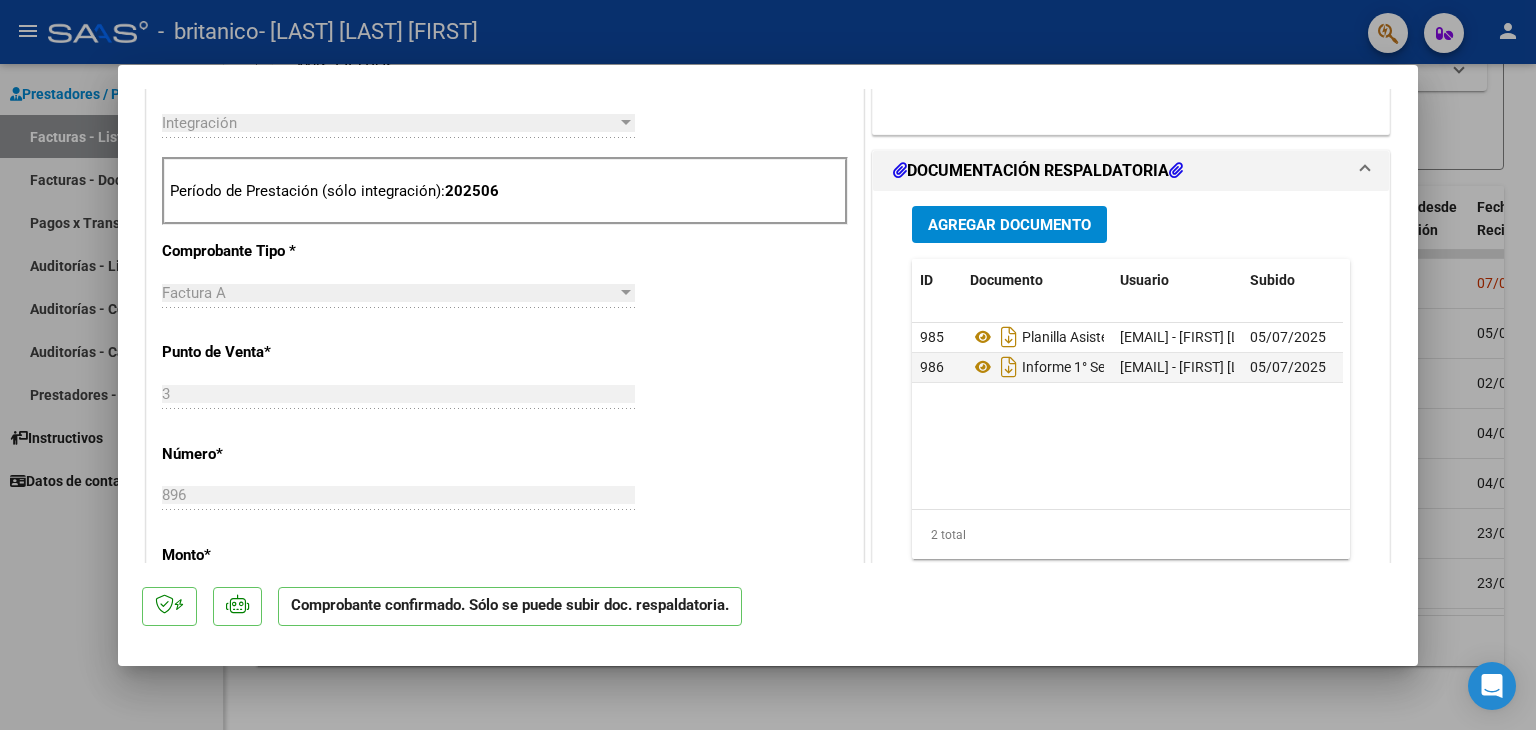 click at bounding box center (768, 365) 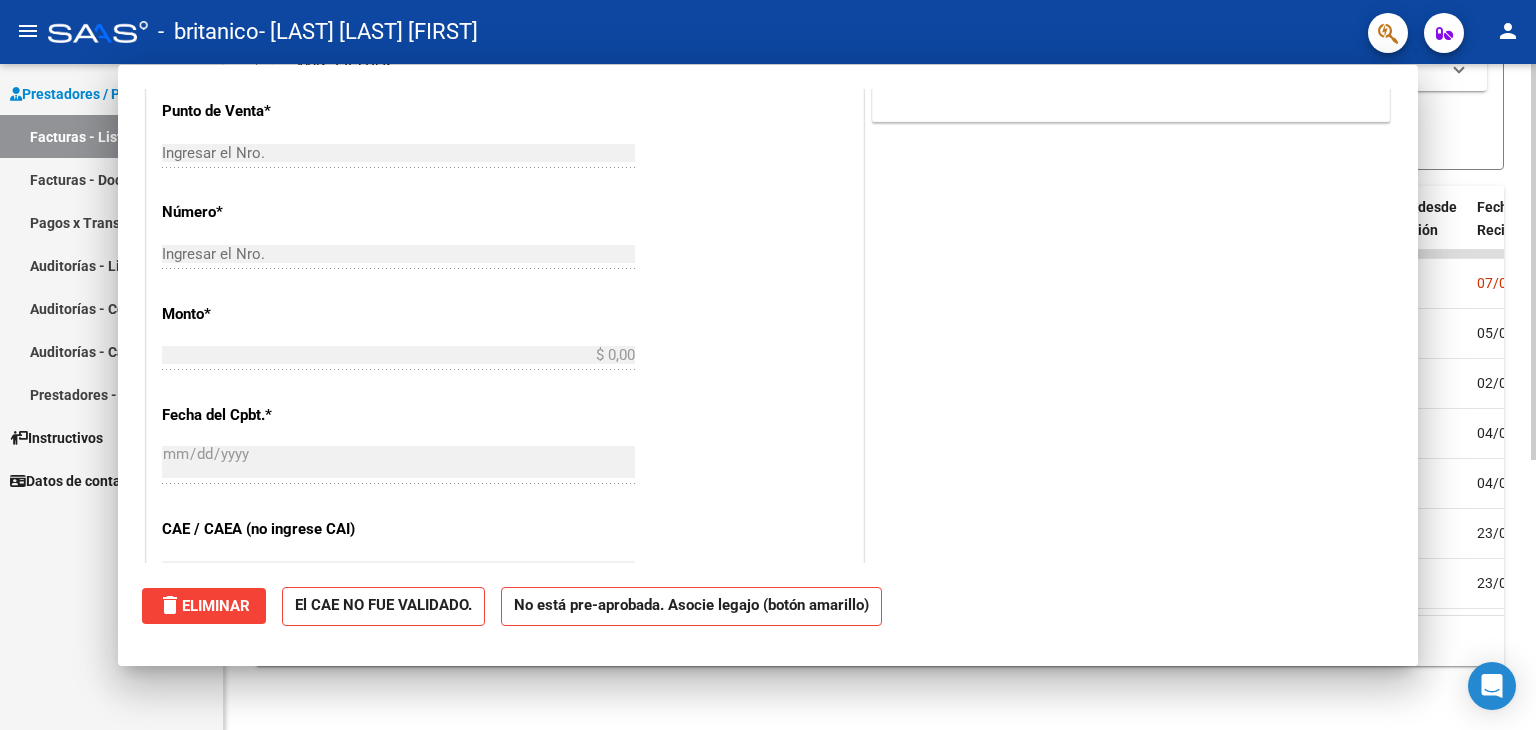 scroll, scrollTop: 0, scrollLeft: 0, axis: both 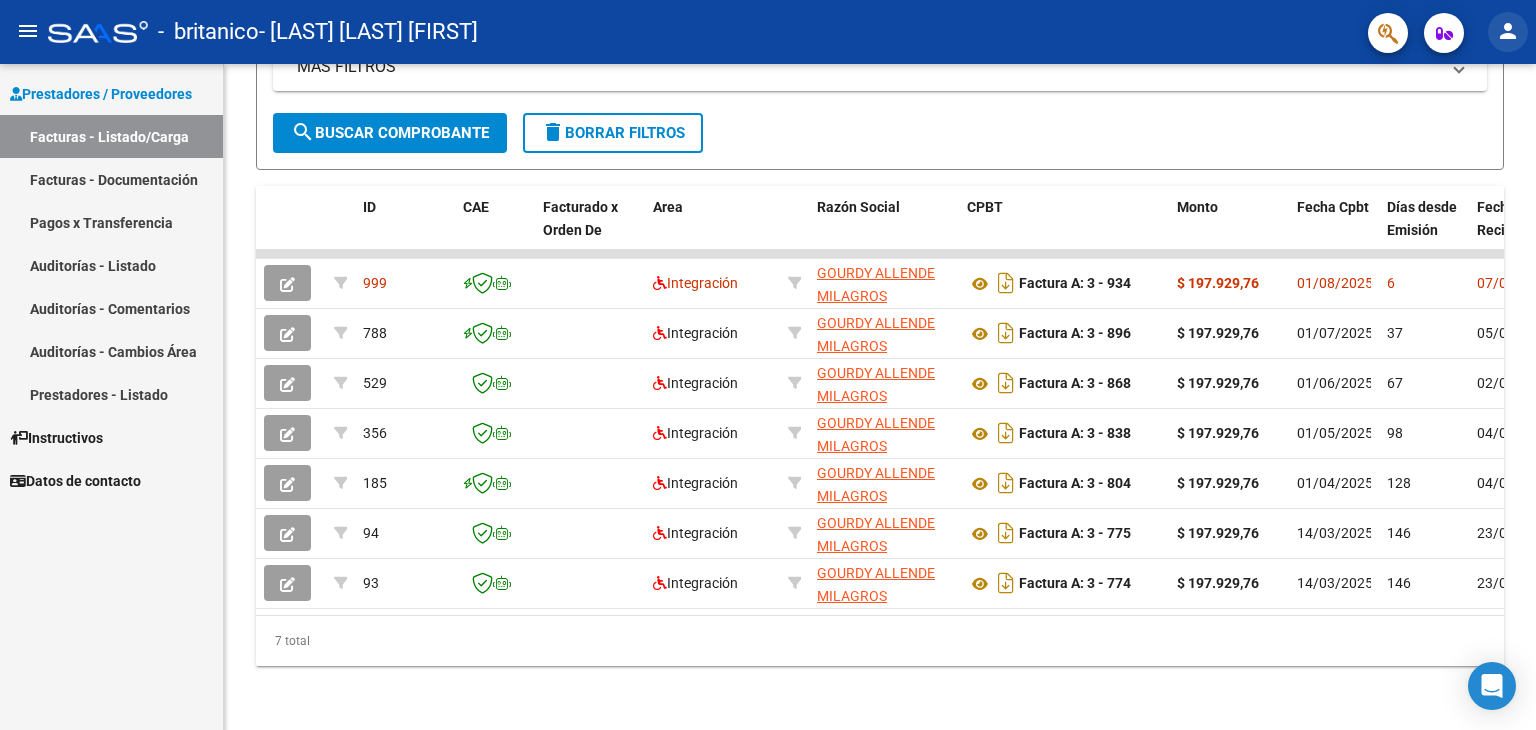click on "person" 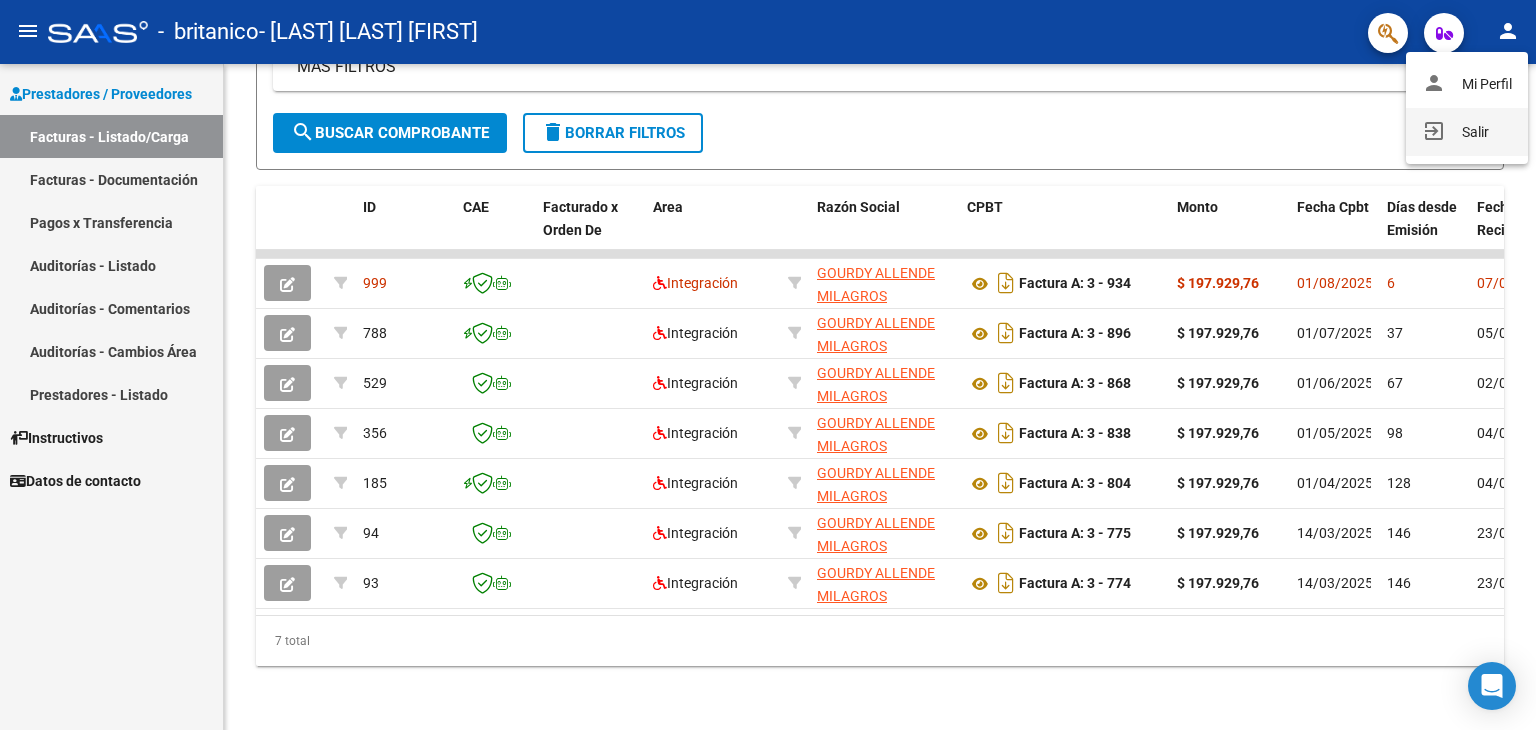 click on "exit_to_app  Salir" at bounding box center [1467, 132] 